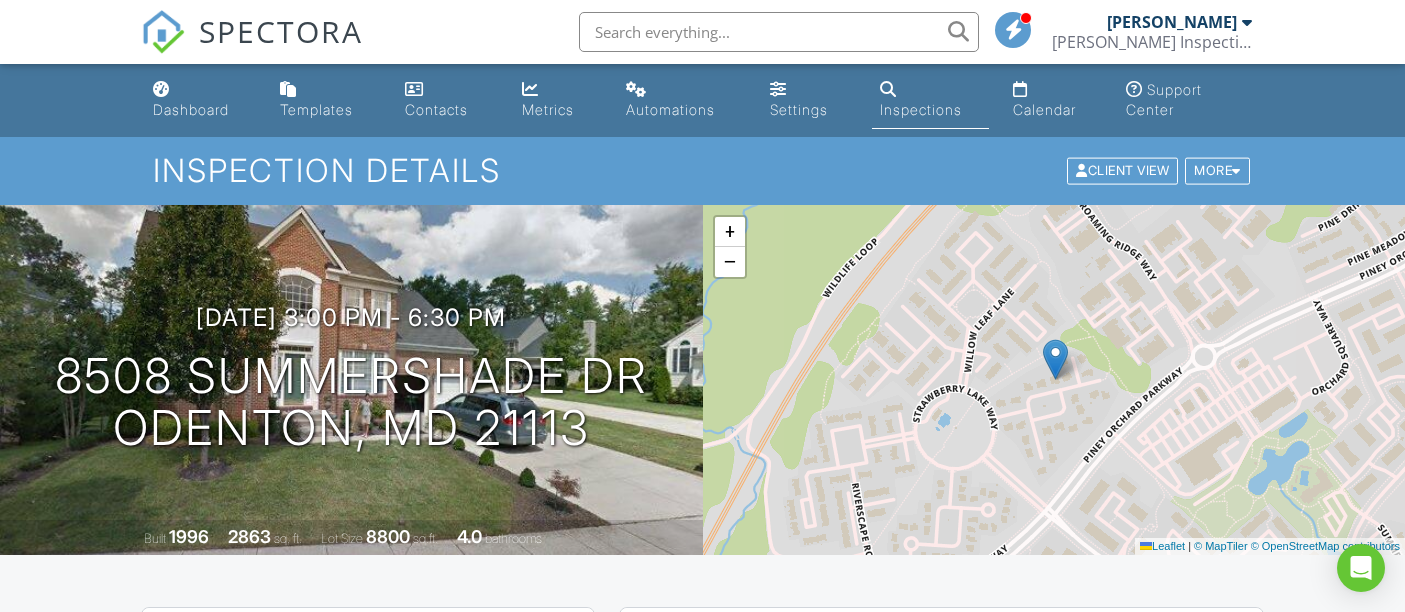 scroll, scrollTop: 0, scrollLeft: 0, axis: both 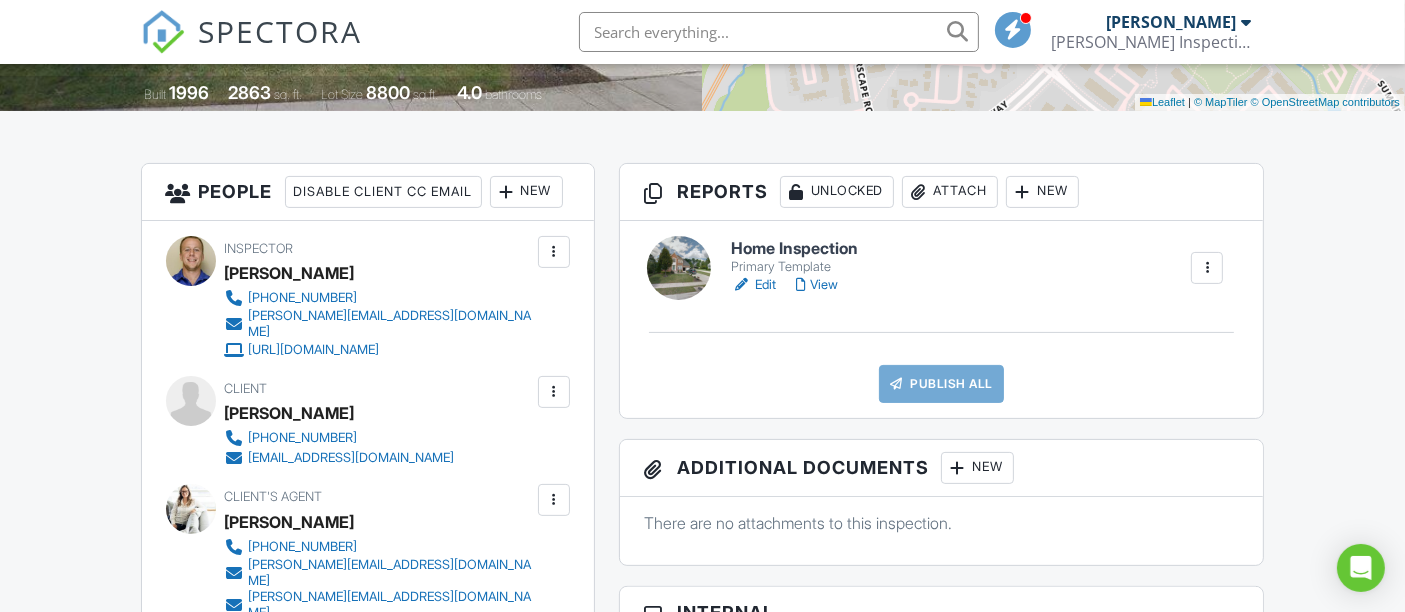 click on "Edit" at bounding box center (753, 285) 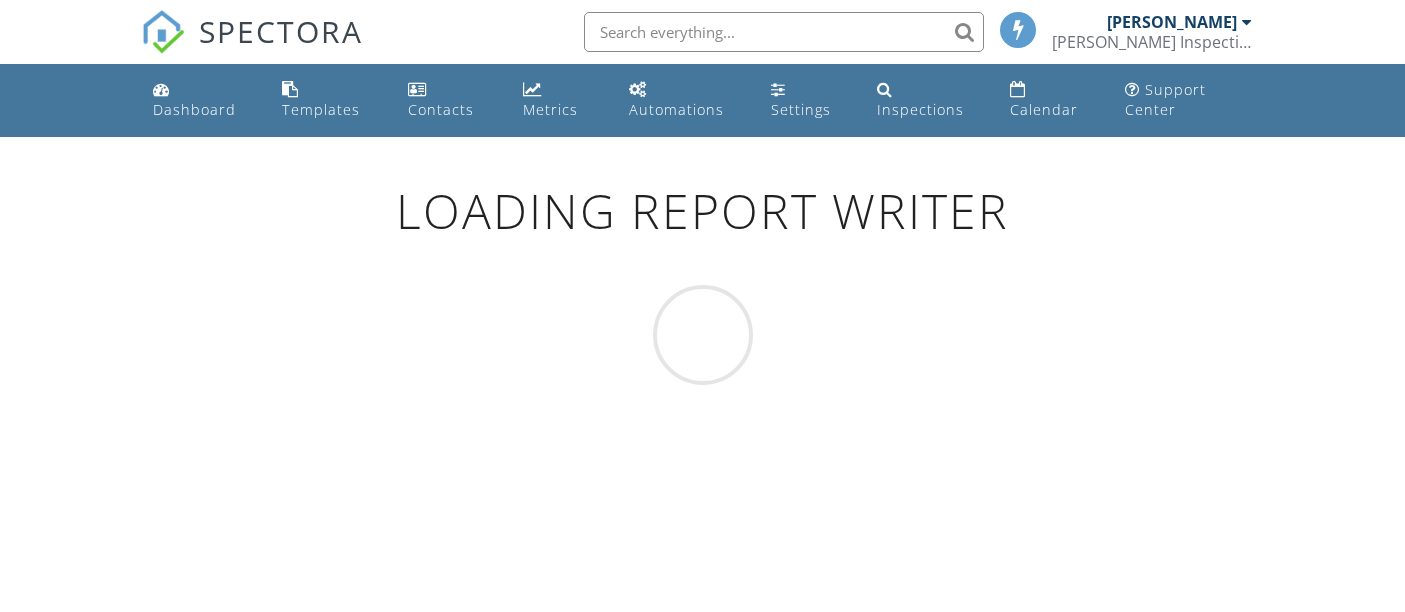 scroll, scrollTop: 0, scrollLeft: 0, axis: both 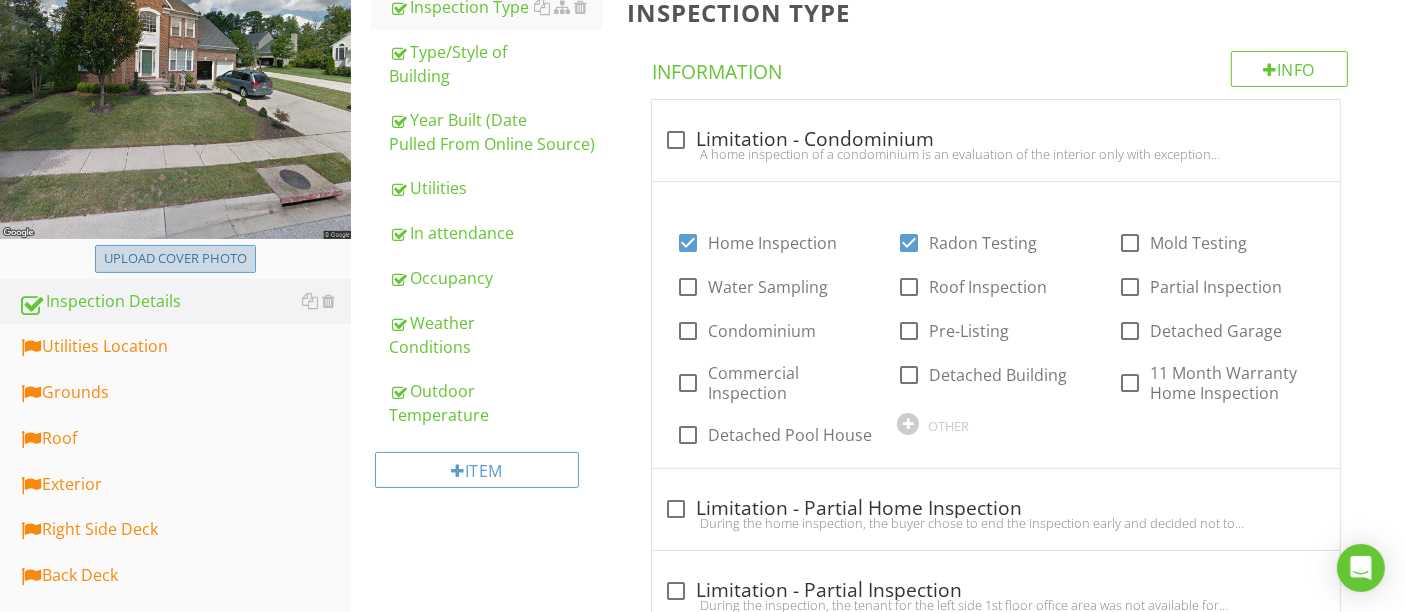 click on "Upload cover photo" at bounding box center [175, 259] 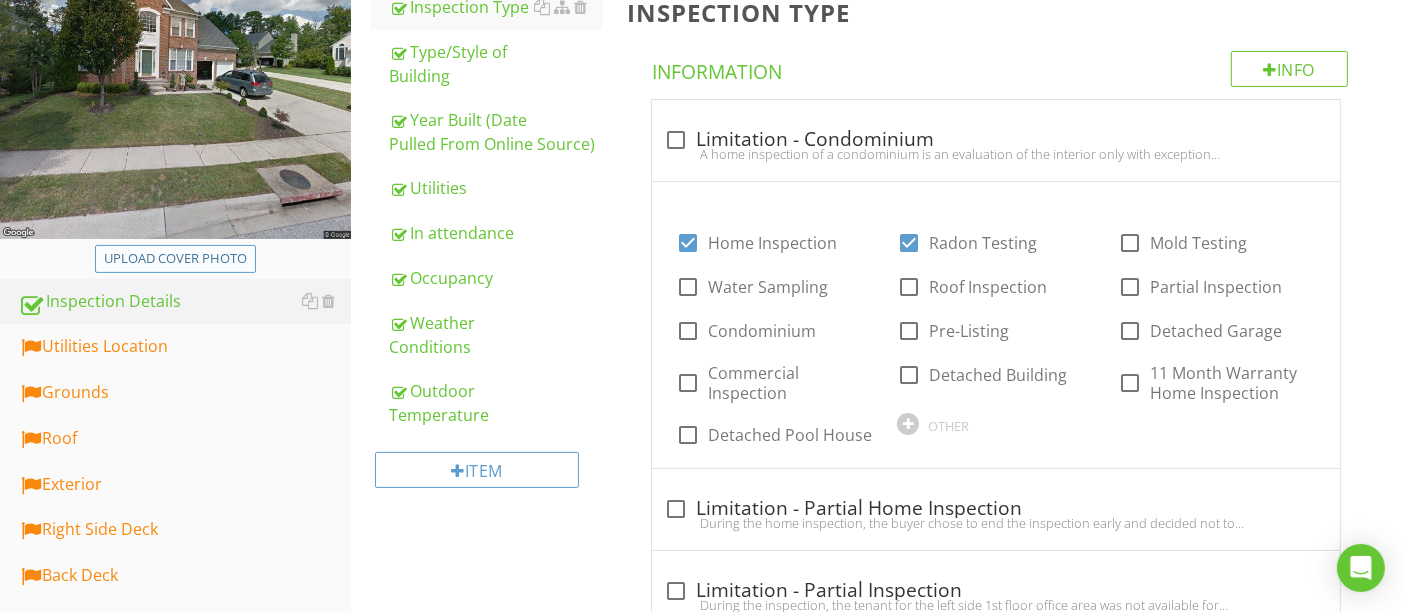 type on "C:\fakepath\IMG_8223.JPG" 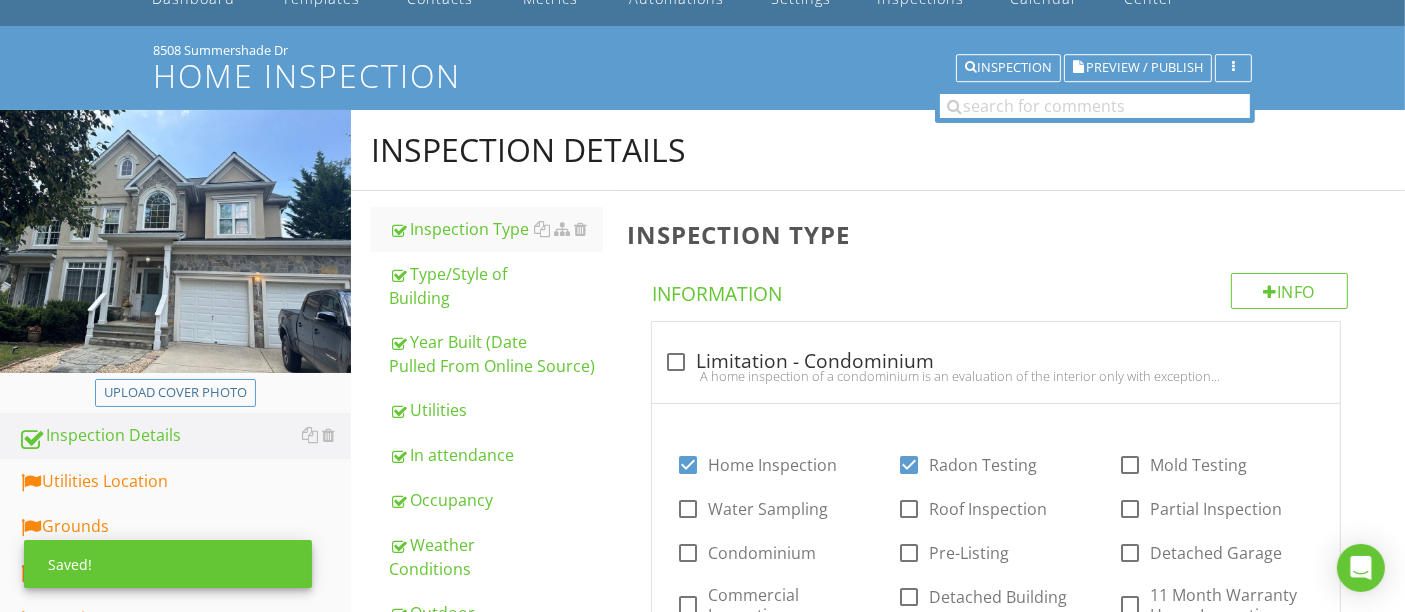 scroll, scrollTop: 555, scrollLeft: 0, axis: vertical 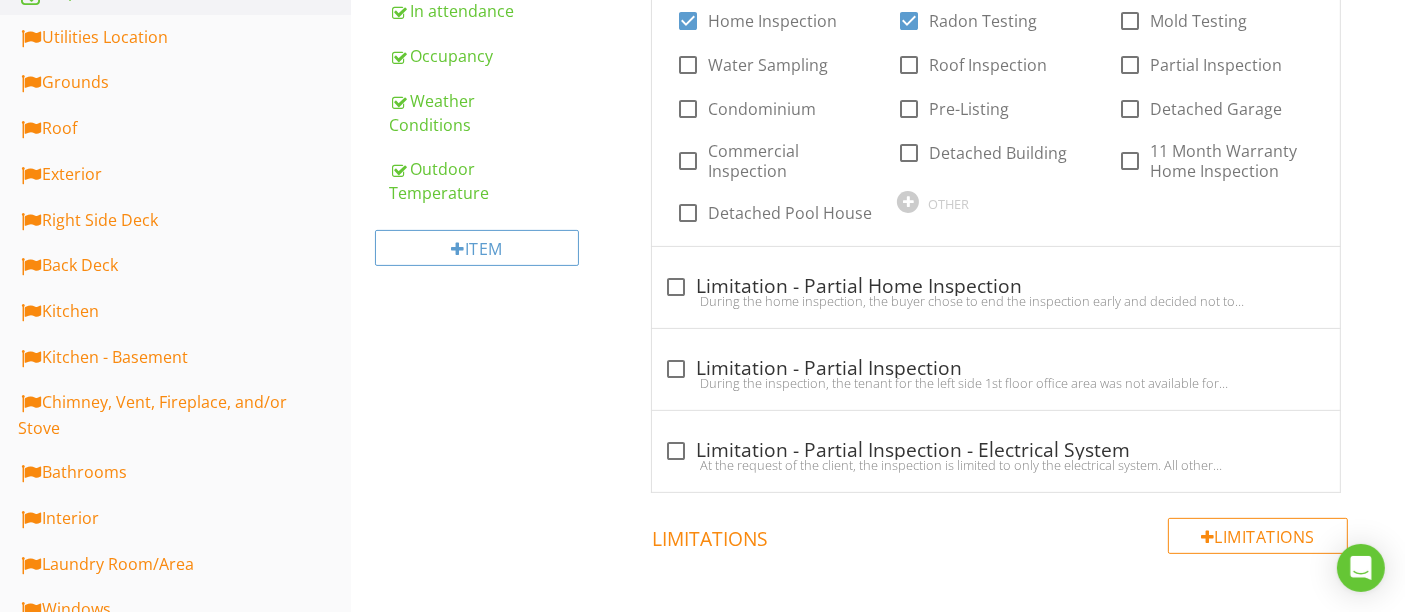 click on "check_box_outline_blank
Limitation - Condominium
A home inspection of a condominium is an evaluation of the interior only with exception sometimes to the deck/balcony areas (deck structure may be excluded). The roof, exterior, foundation, structure, attic, and common areas are not part of a standard condominium home inspection. These areas are excluded from the report but easily observed issues may be brought to the clients attention to speak with the condo association to evaluate for repairs if they wish.
check_box Home Inspection   check_box Radon Testing   check_box_outline_blank Mold Testing   check_box_outline_blank Water Sampling   check_box_outline_blank Roof Inspection   check_box_outline_blank Partial Inspection   check_box_outline_blank Condominium   check_box_outline_blank Pre-Listing   check_box_outline_blank Detached Garage   check_box_outline_blank Commercial Inspection" at bounding box center (1000, 185) 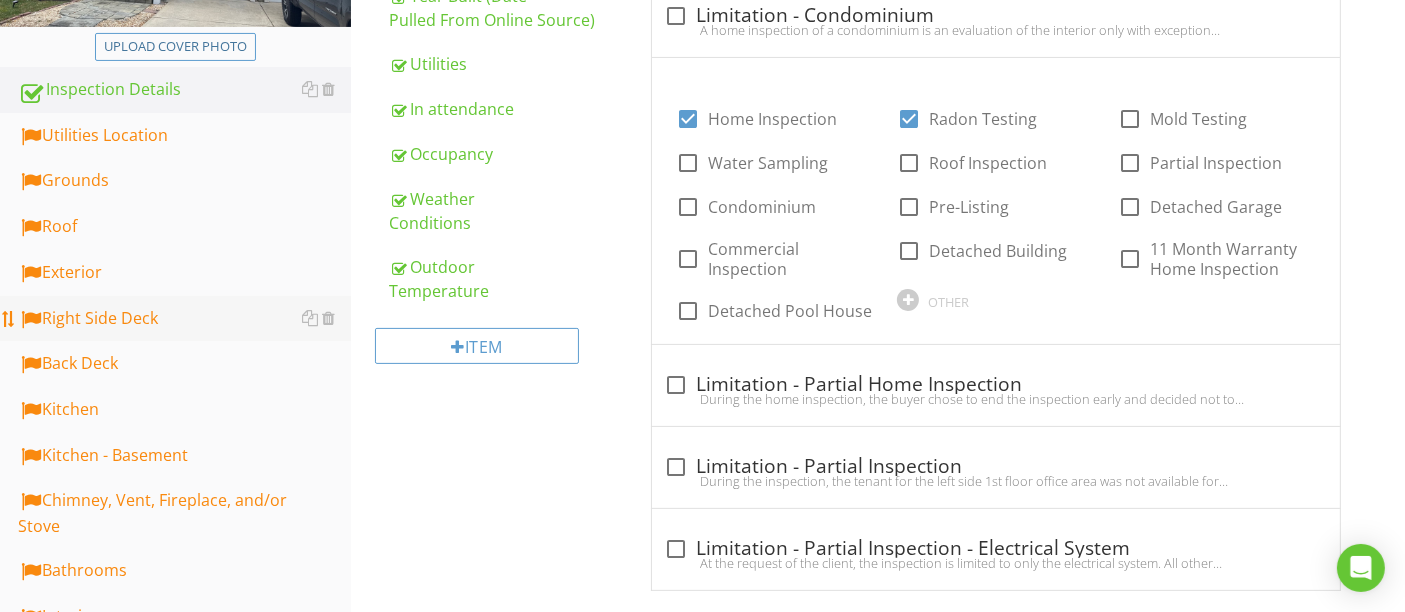 scroll, scrollTop: 333, scrollLeft: 0, axis: vertical 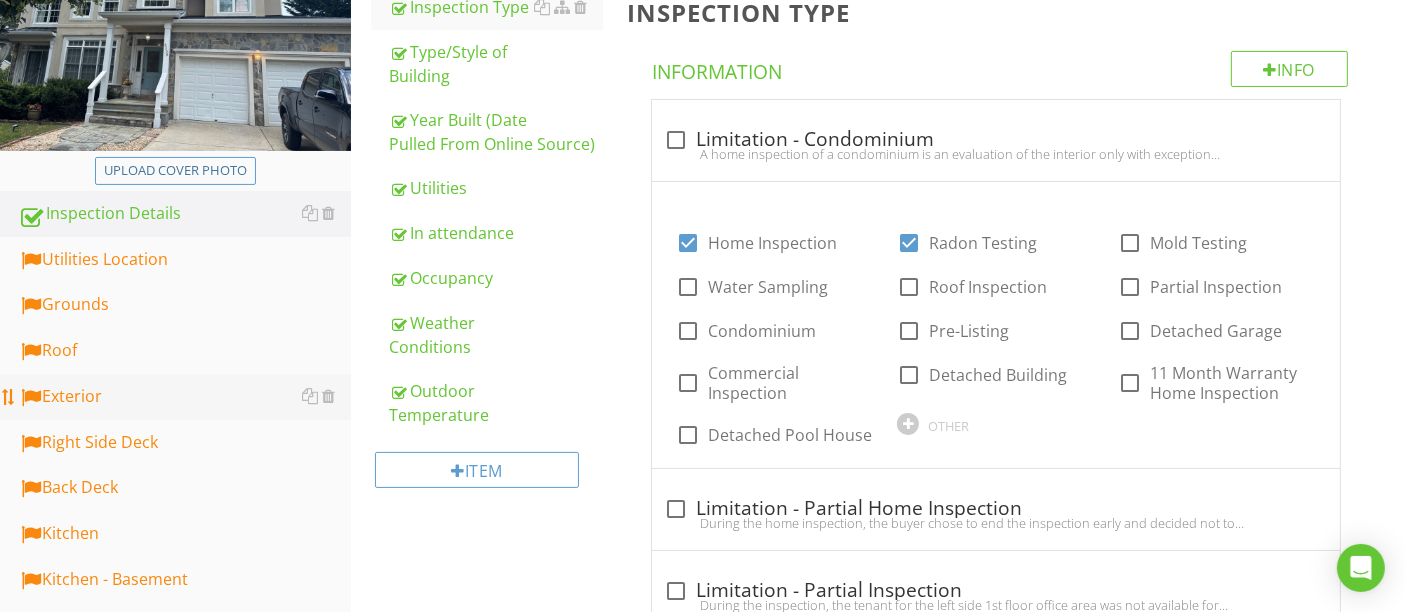 click on "Exterior" at bounding box center (184, 397) 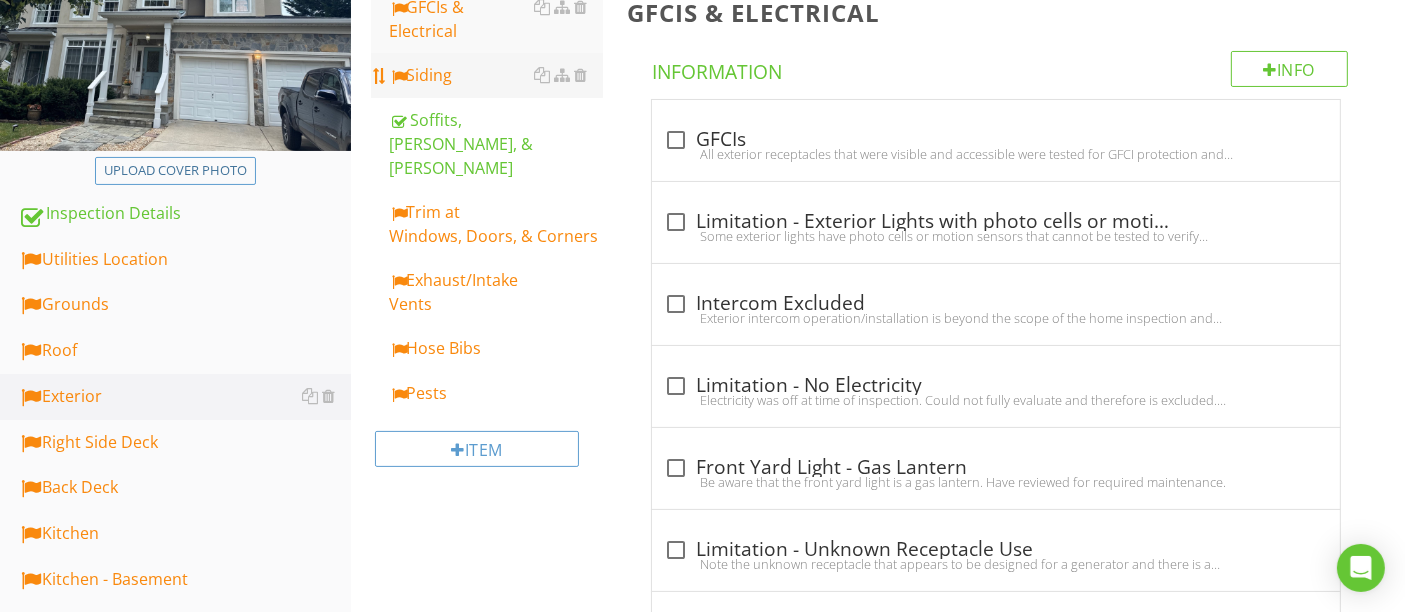 click on "Siding" at bounding box center [495, 75] 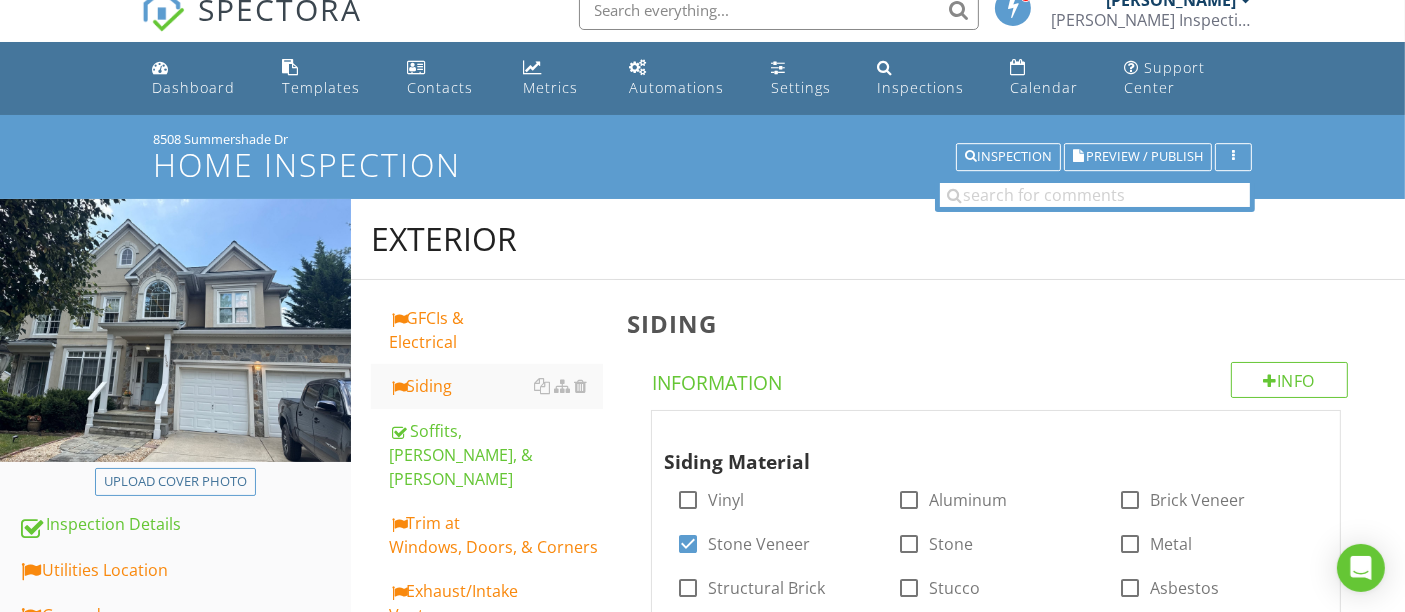 scroll, scrollTop: 0, scrollLeft: 0, axis: both 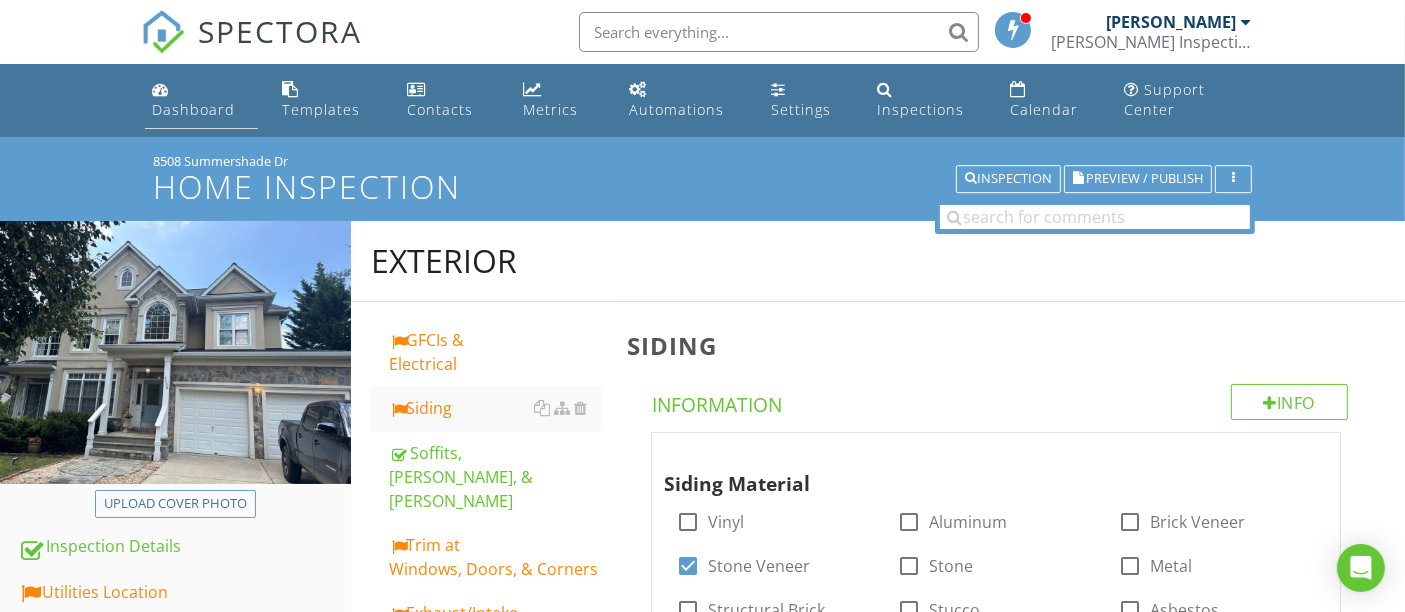 click on "Dashboard" at bounding box center (194, 109) 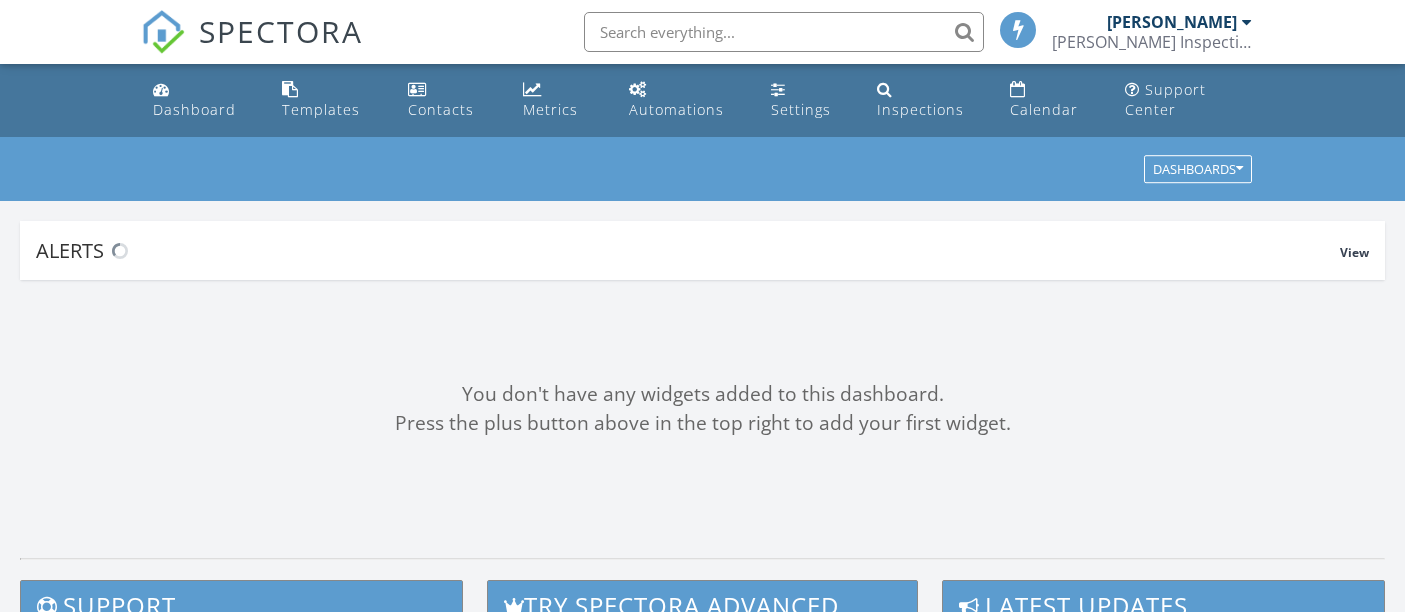 scroll, scrollTop: 0, scrollLeft: 0, axis: both 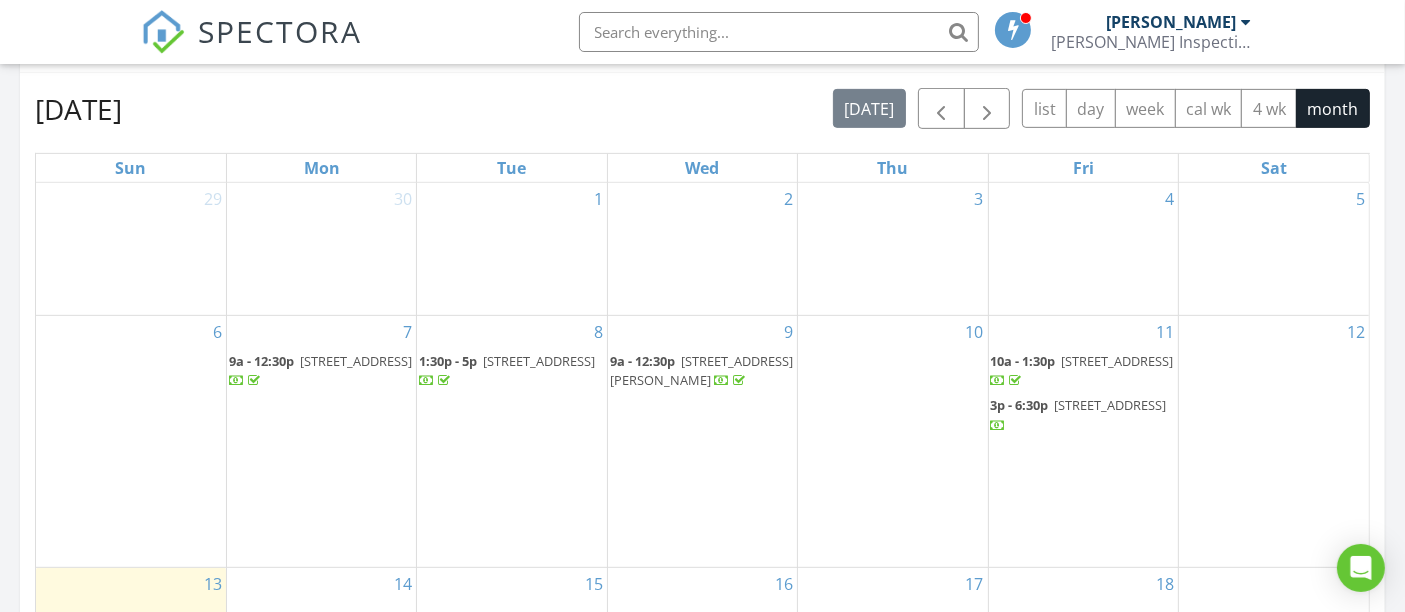 click on "10a - 1:30p" at bounding box center (1023, 361) 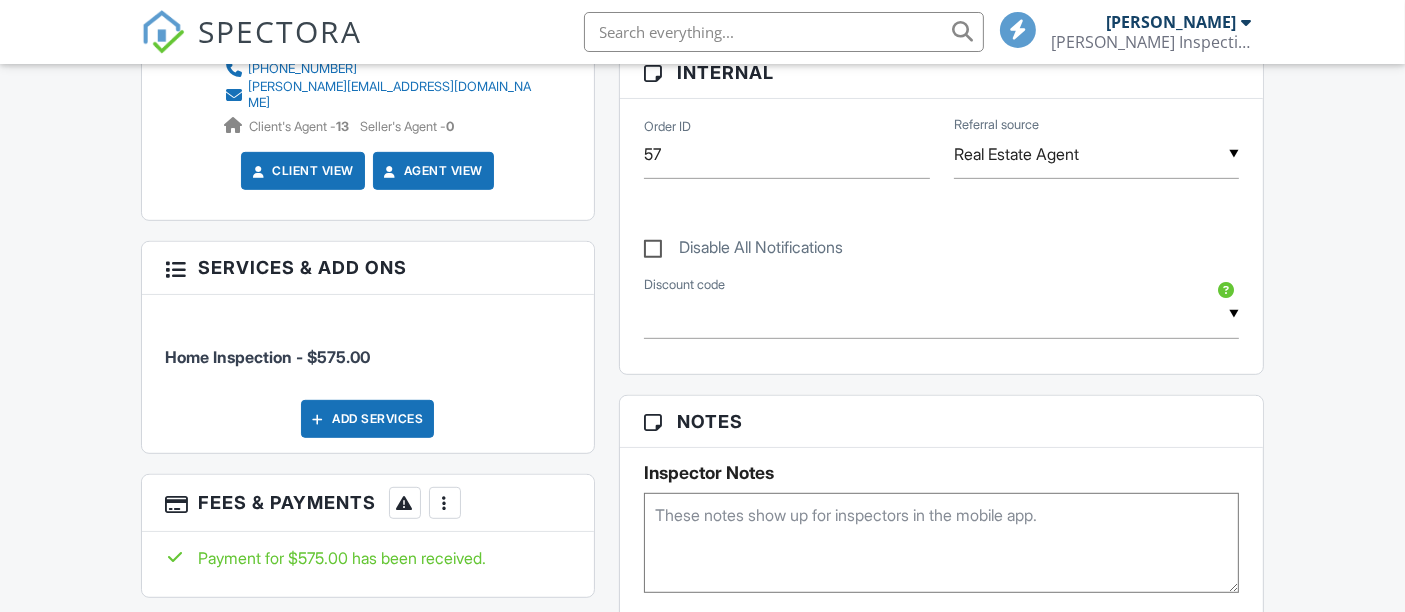 scroll, scrollTop: 1266, scrollLeft: 0, axis: vertical 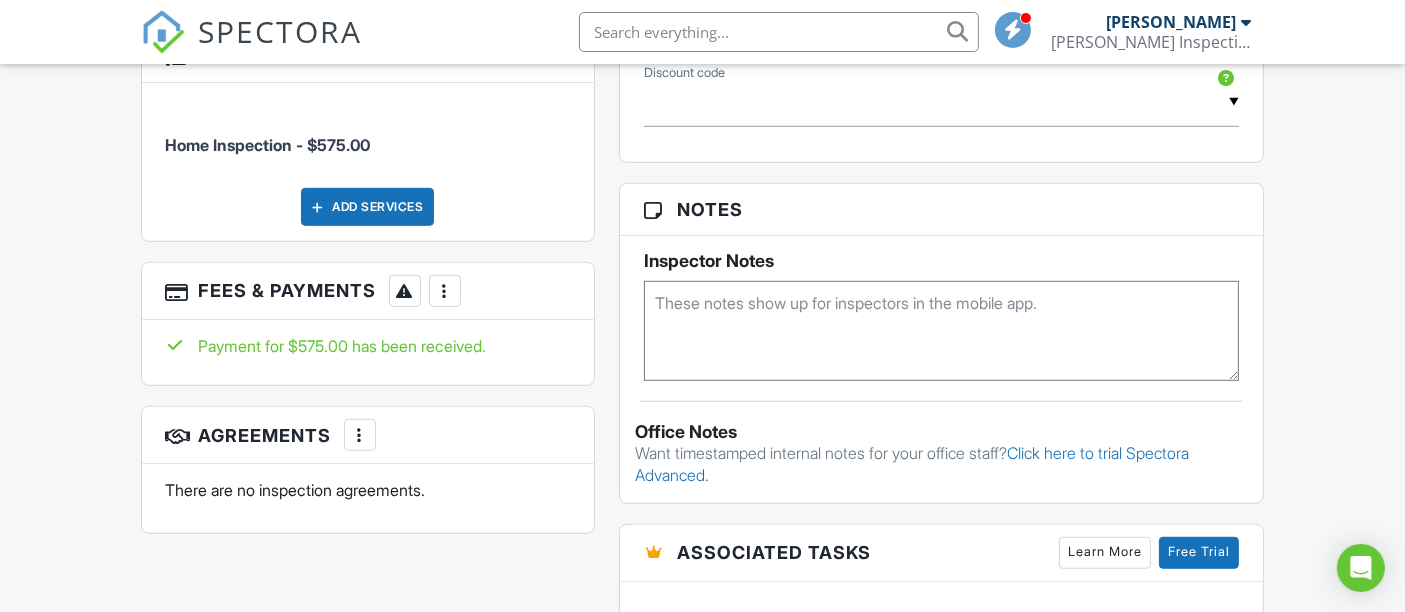 click at bounding box center [445, 291] 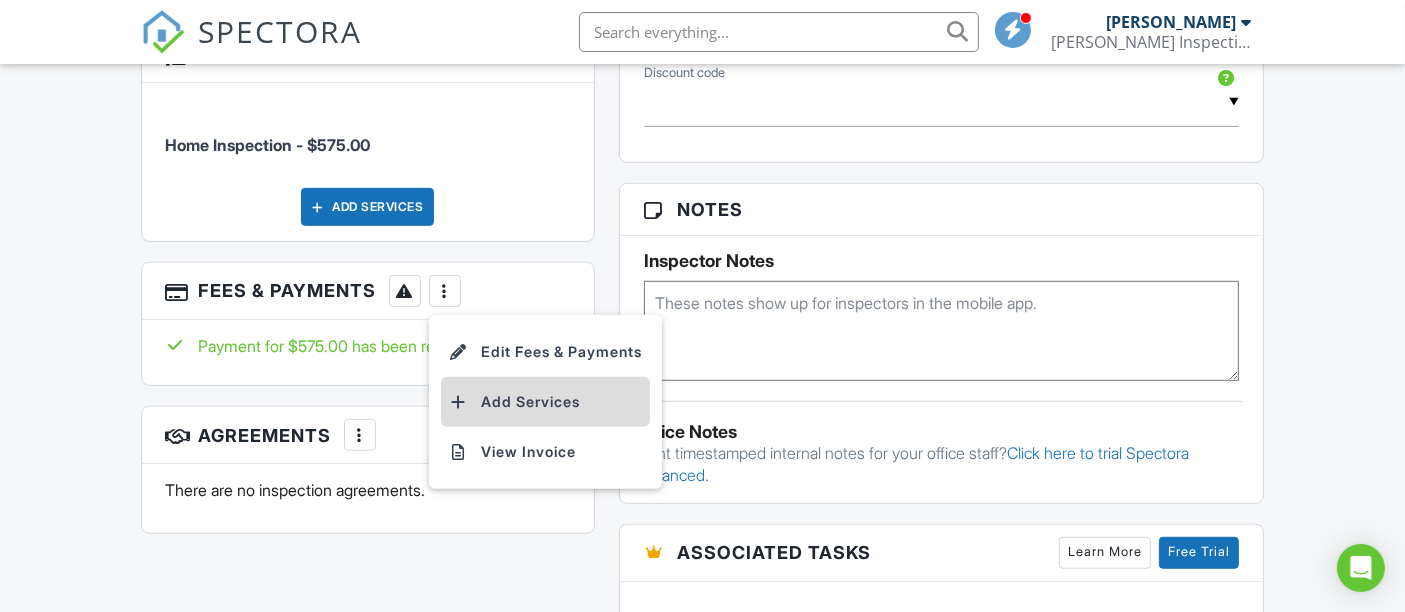 click on "Add Services" at bounding box center (545, 402) 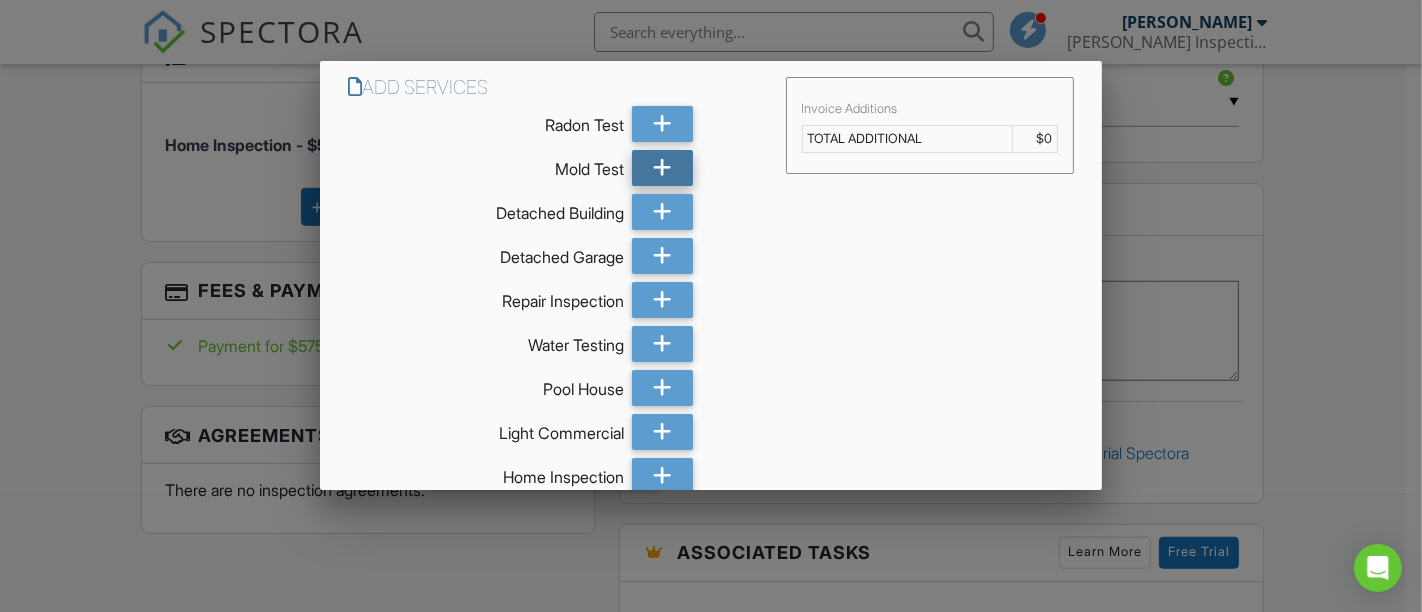 click at bounding box center (662, 168) 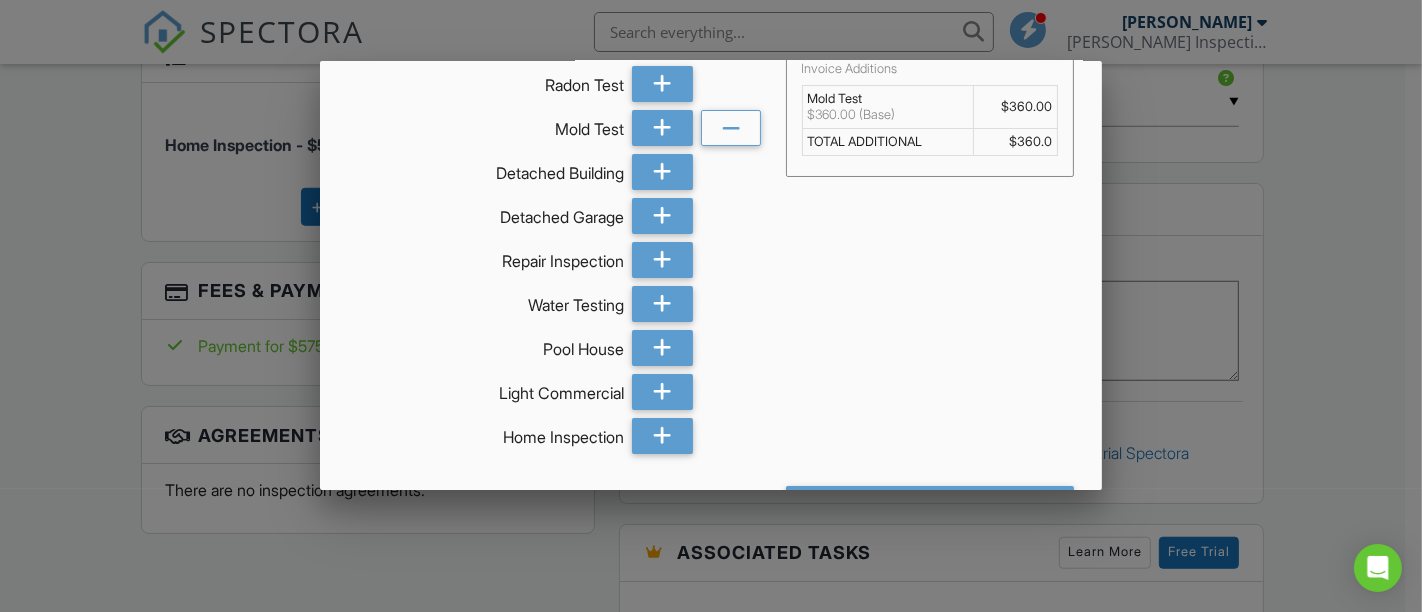 scroll, scrollTop: 102, scrollLeft: 0, axis: vertical 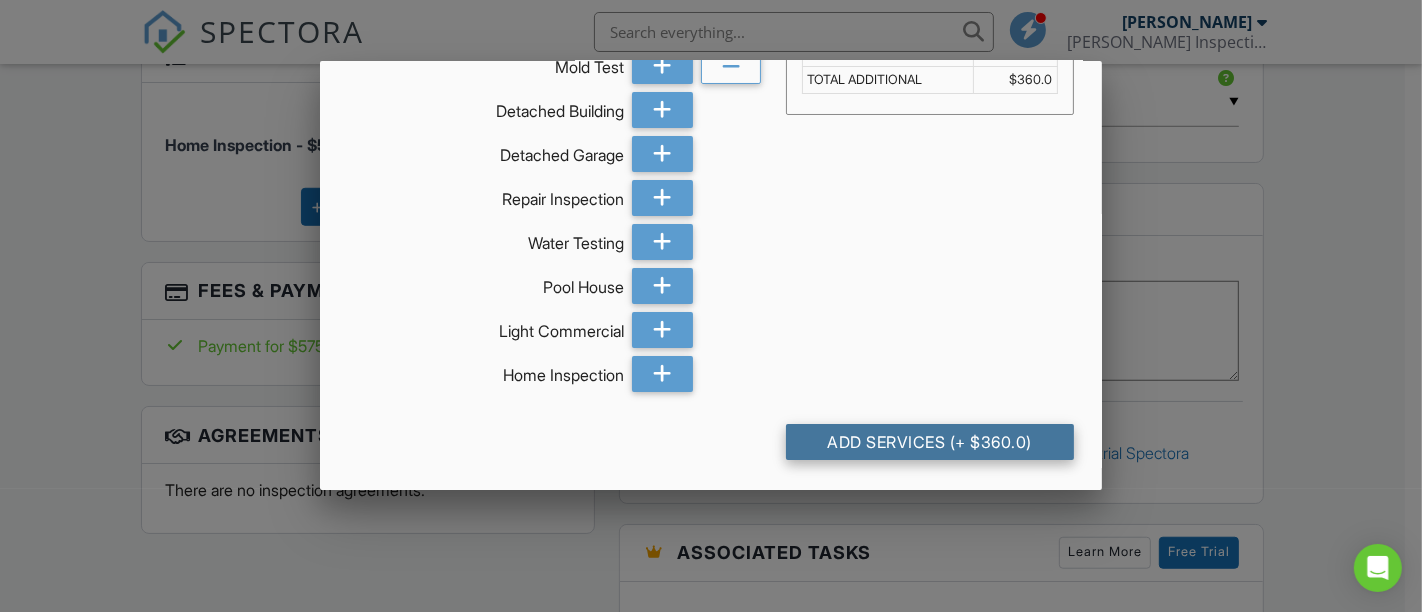 click on "Add Services
(+ $360.0)" at bounding box center [930, 442] 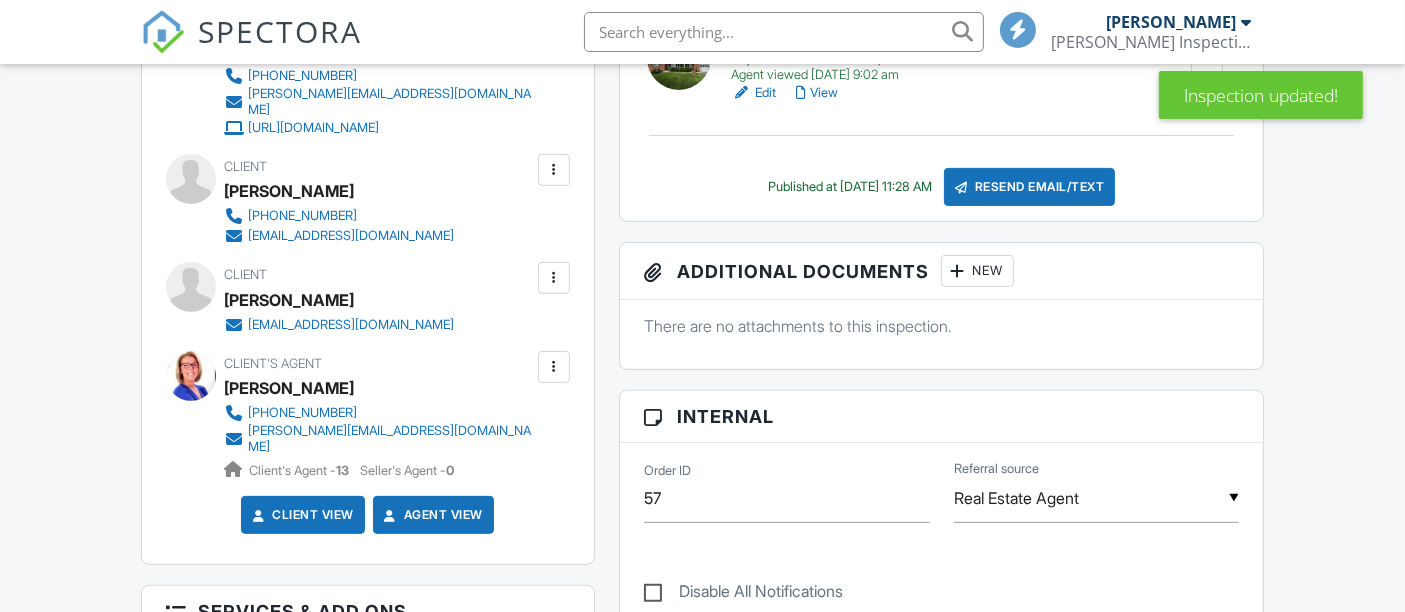 scroll, scrollTop: 1333, scrollLeft: 0, axis: vertical 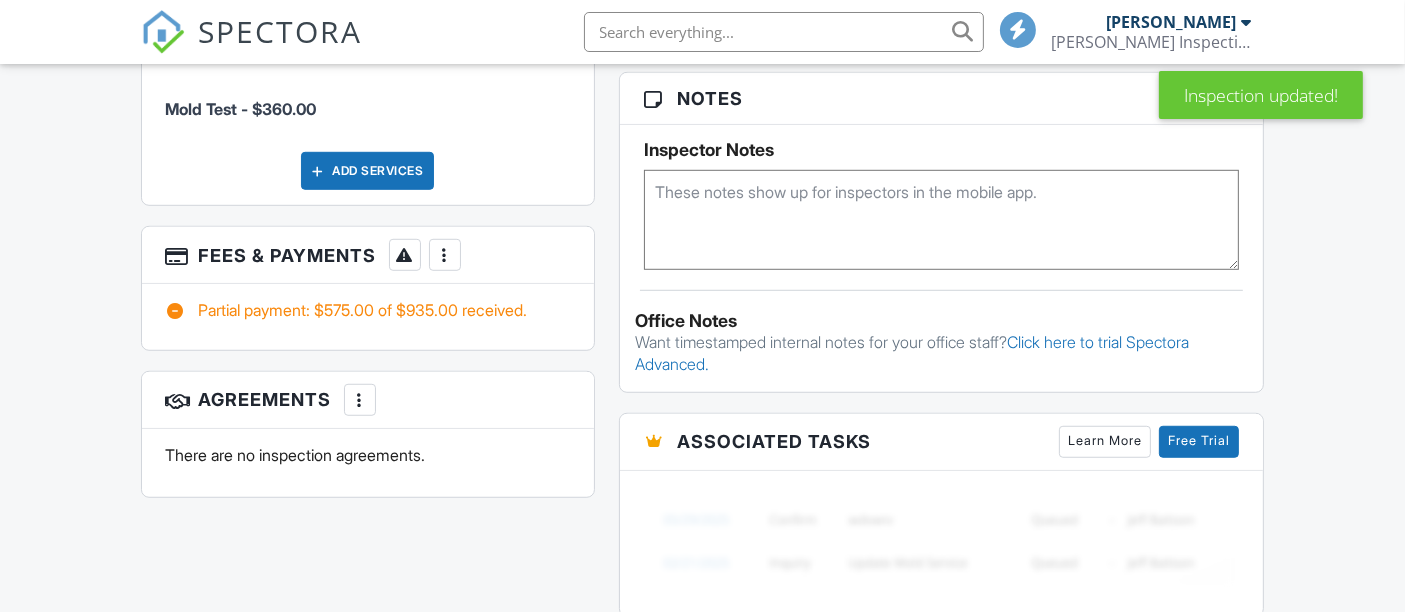 click at bounding box center (445, 255) 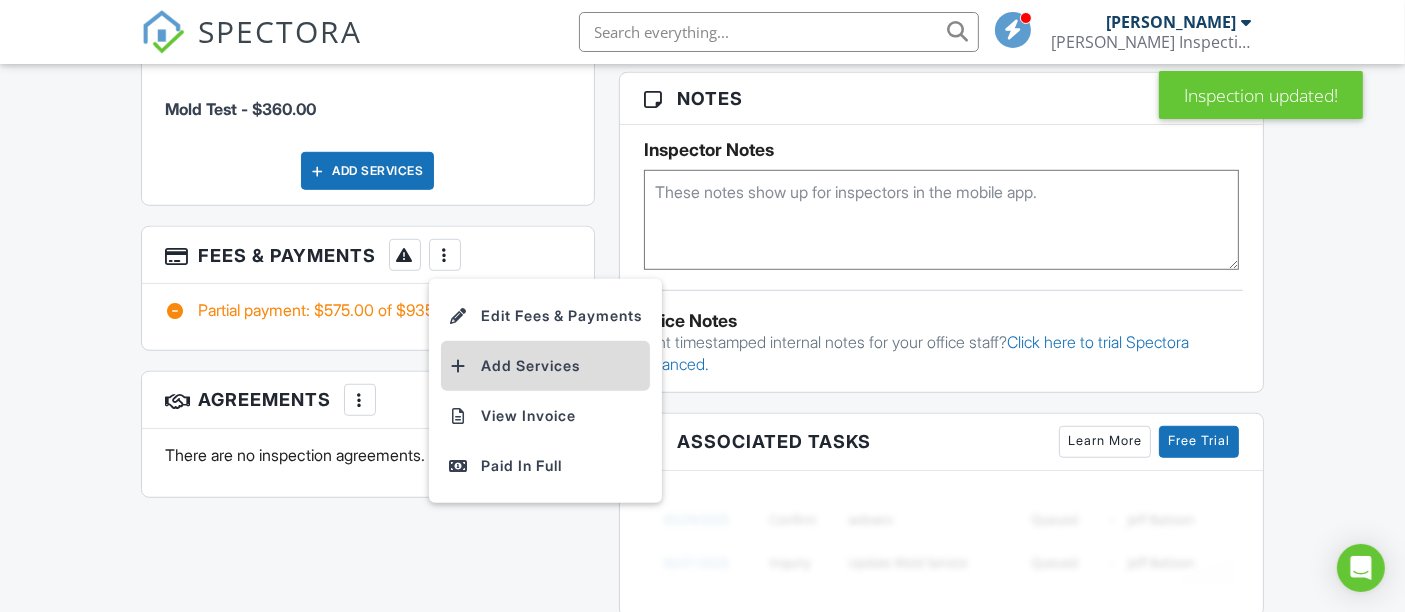 click on "Add Services" at bounding box center (545, 366) 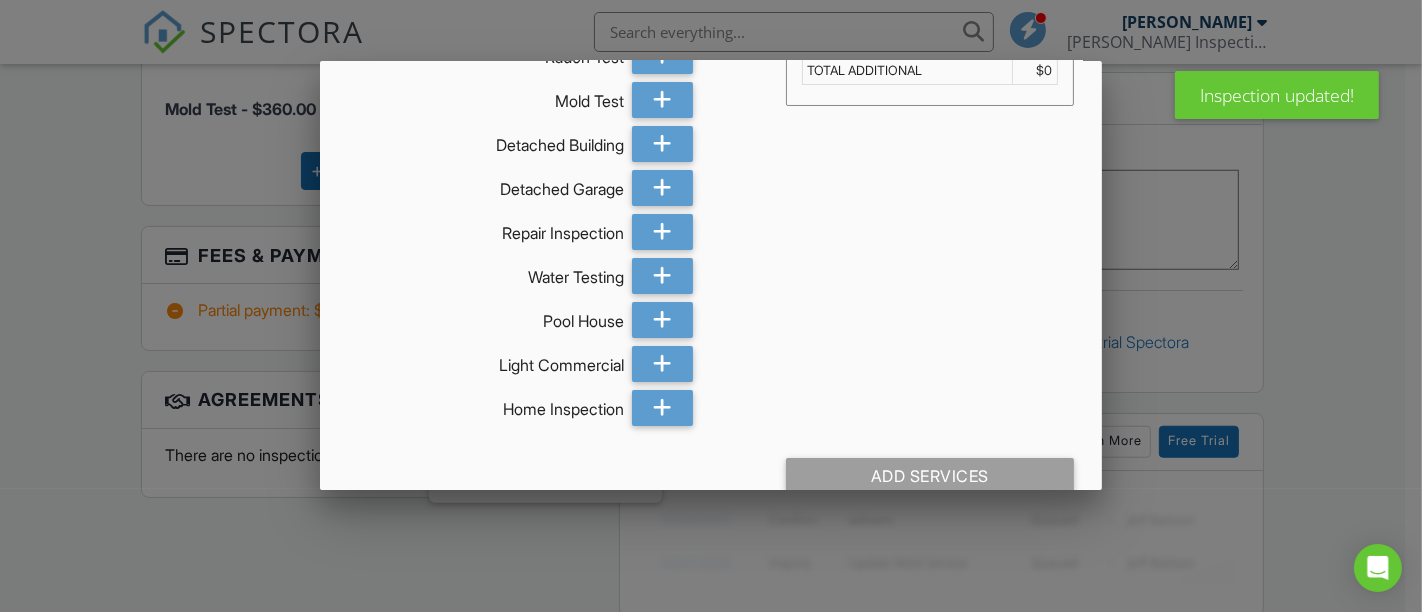 scroll, scrollTop: 102, scrollLeft: 0, axis: vertical 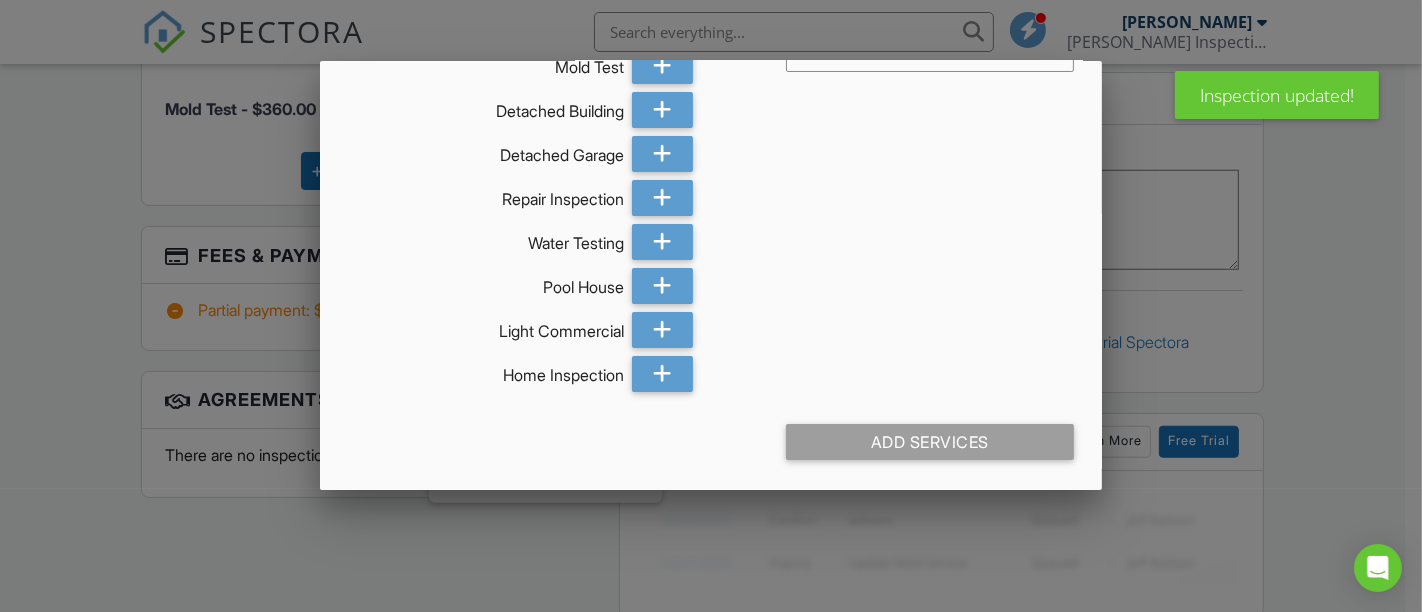click at bounding box center [711, 282] 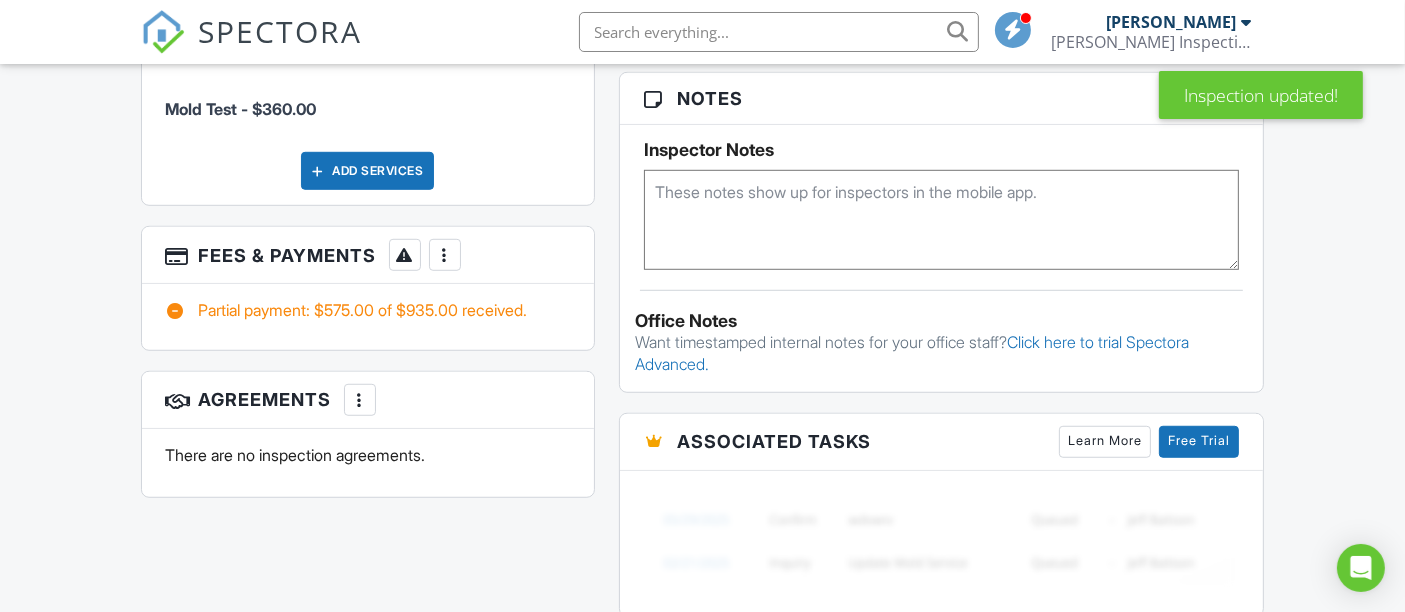 click at bounding box center (445, 255) 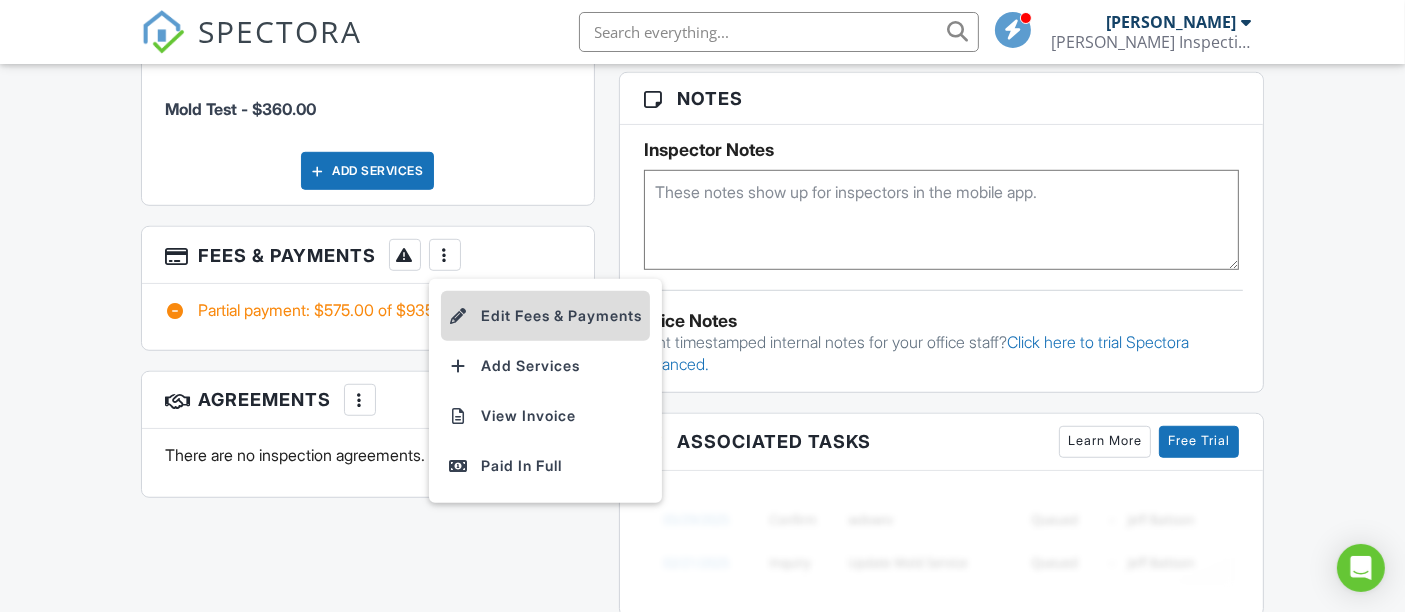 click on "Edit Fees & Payments" at bounding box center (545, 316) 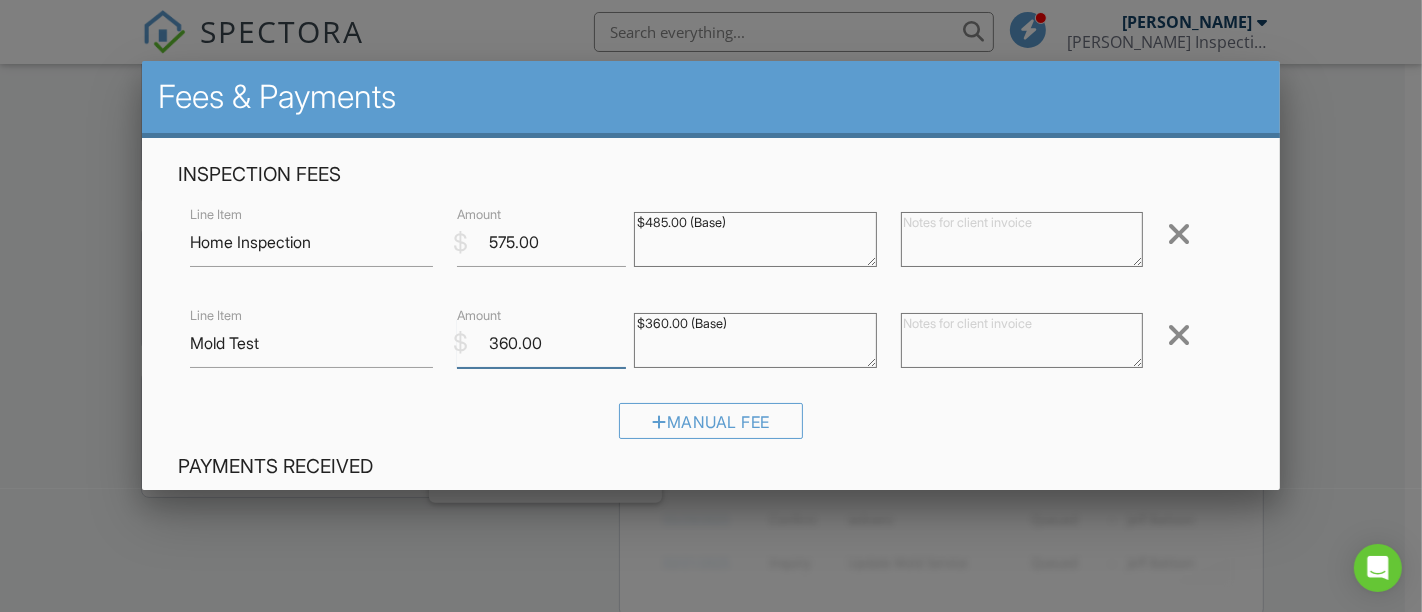 click on "360.00" at bounding box center [542, 343] 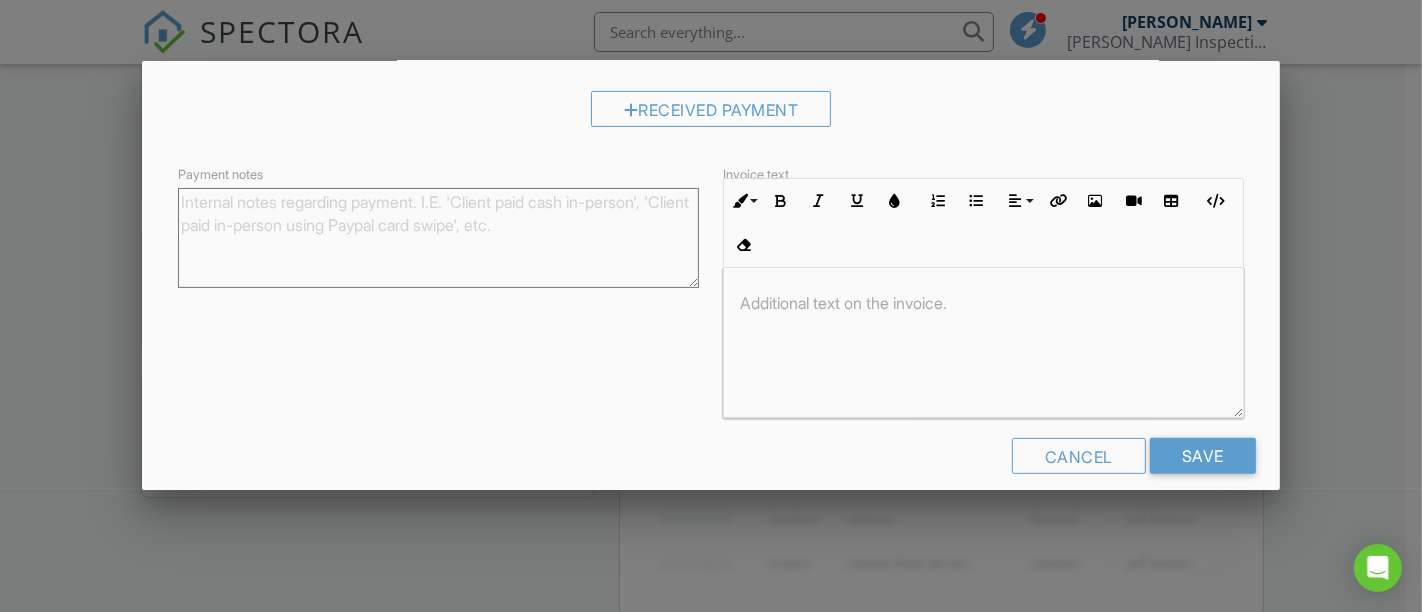 scroll, scrollTop: 529, scrollLeft: 0, axis: vertical 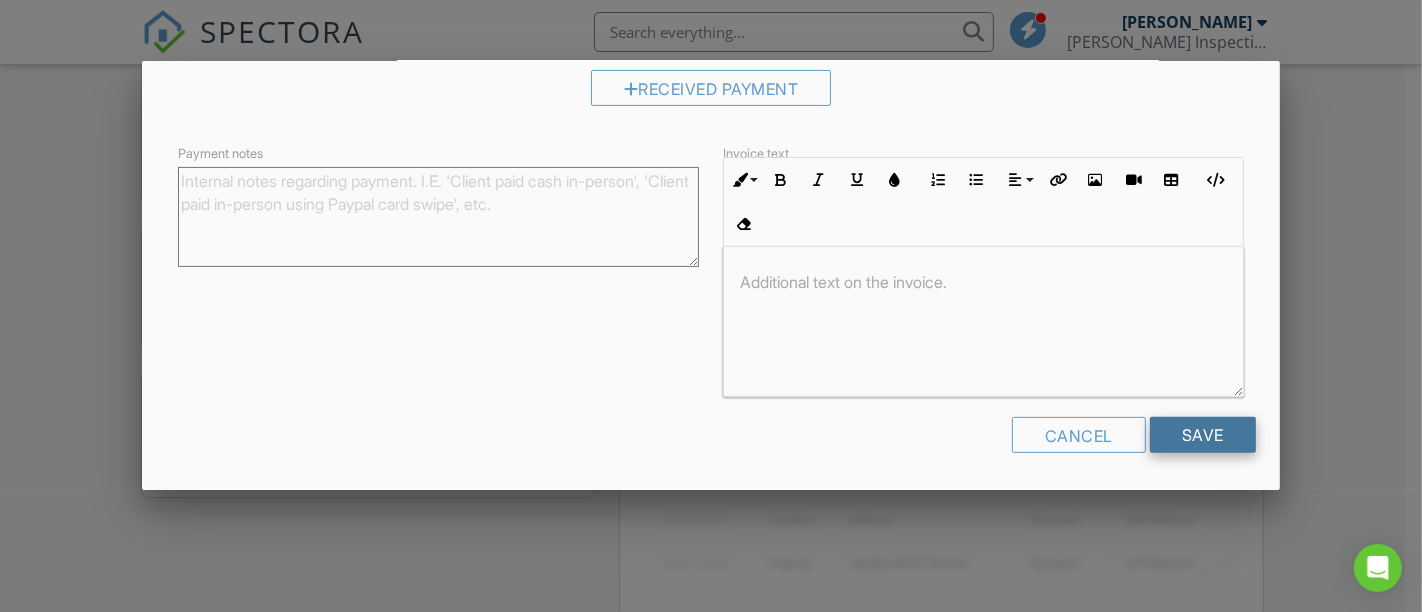 type on "260.00" 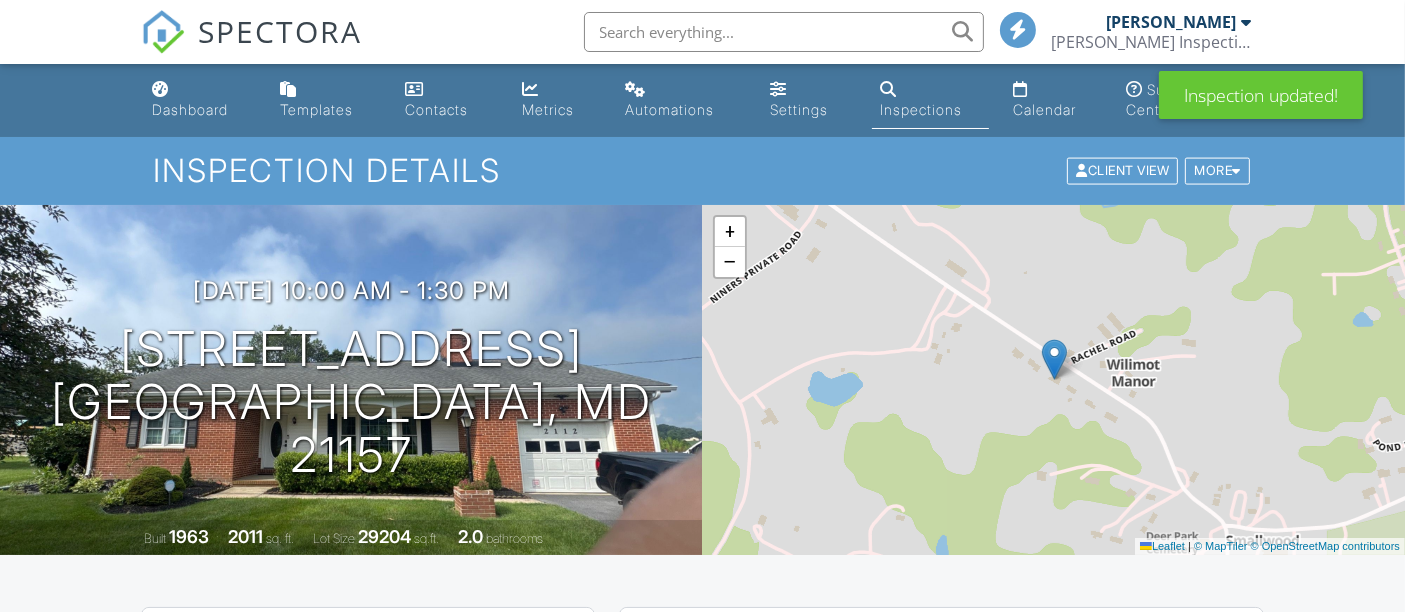 scroll, scrollTop: 1000, scrollLeft: 0, axis: vertical 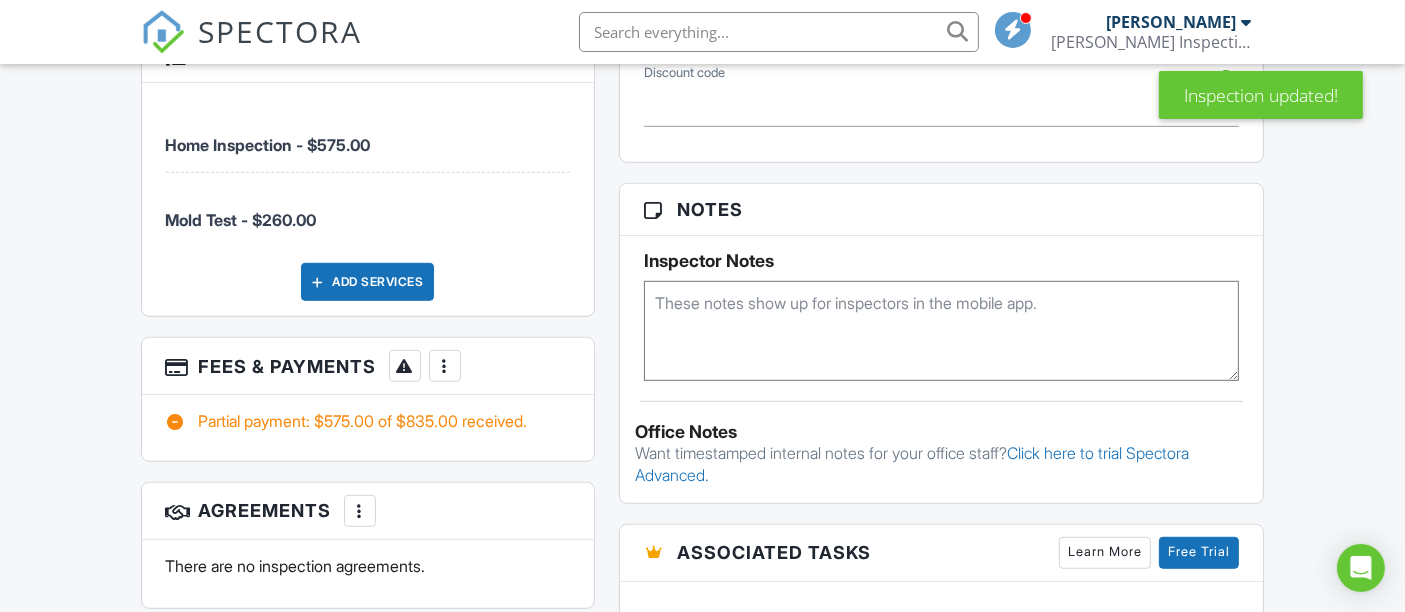 click at bounding box center [445, 366] 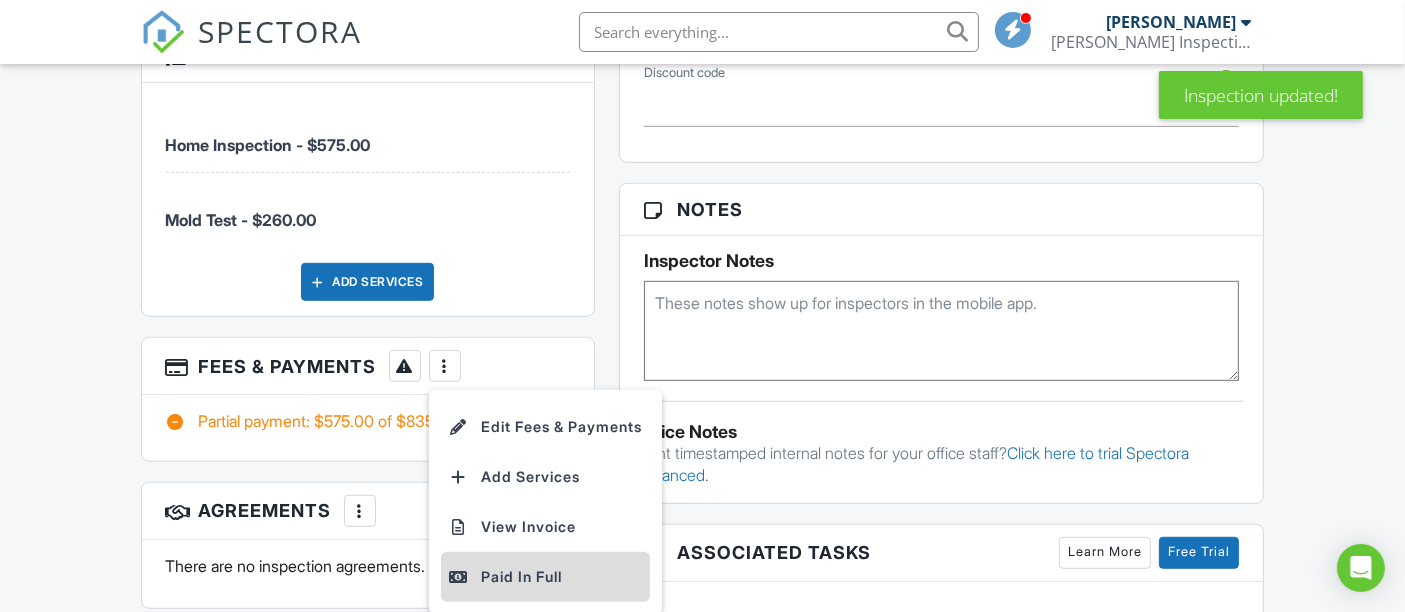 click on "Paid In Full" at bounding box center (545, 577) 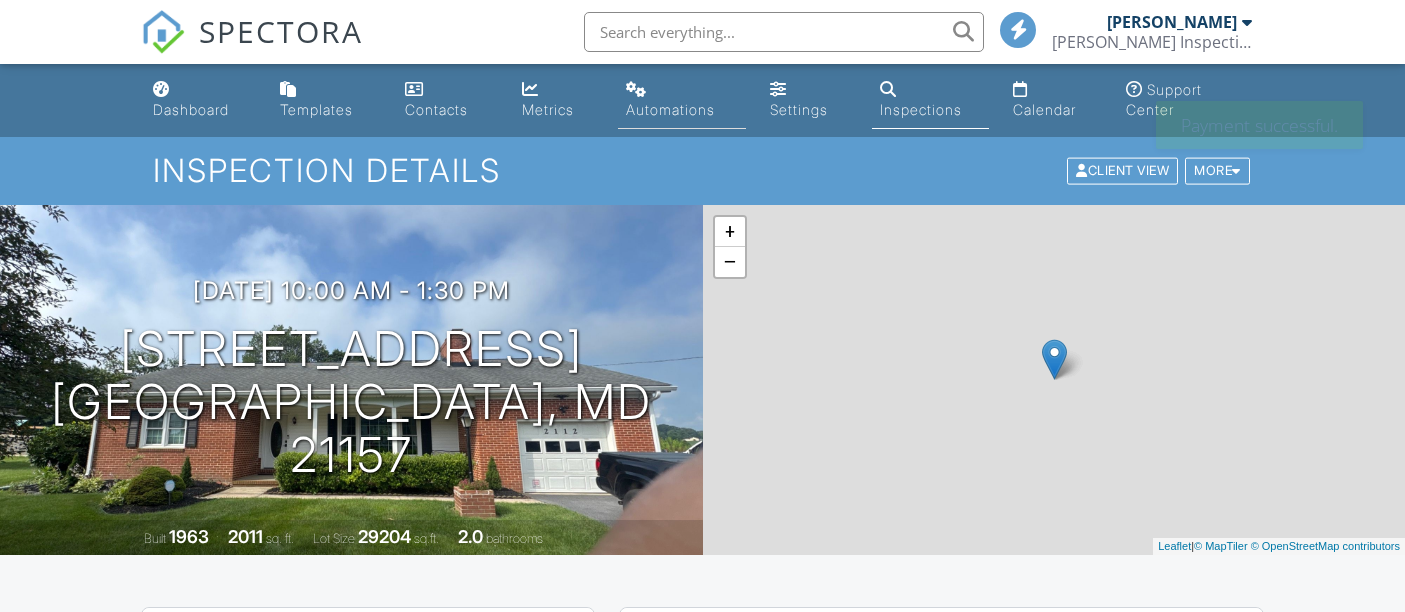 scroll, scrollTop: 0, scrollLeft: 0, axis: both 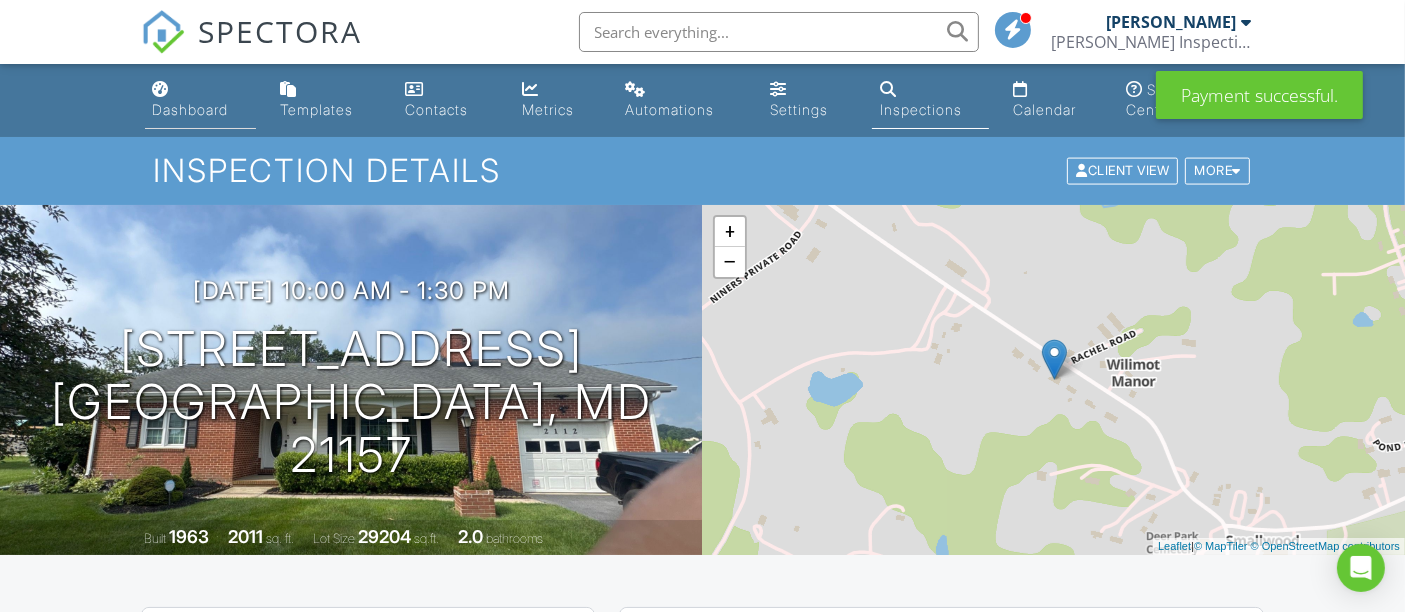 click on "Dashboard" at bounding box center [191, 109] 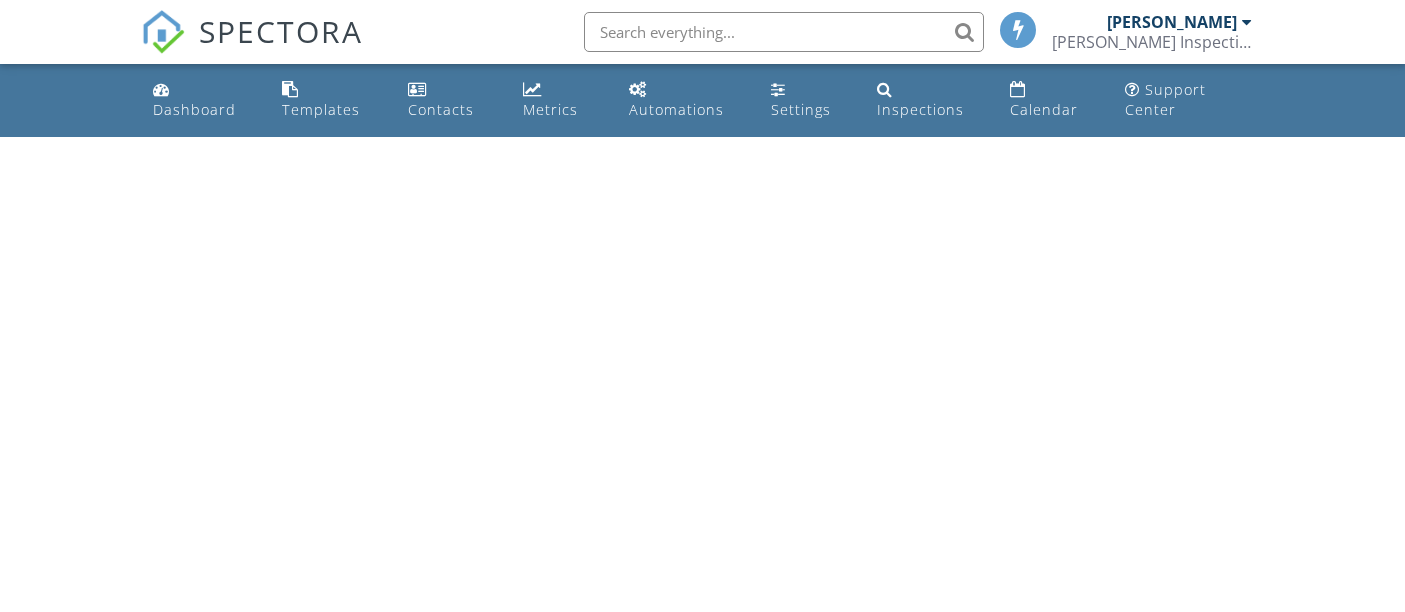 scroll, scrollTop: 0, scrollLeft: 0, axis: both 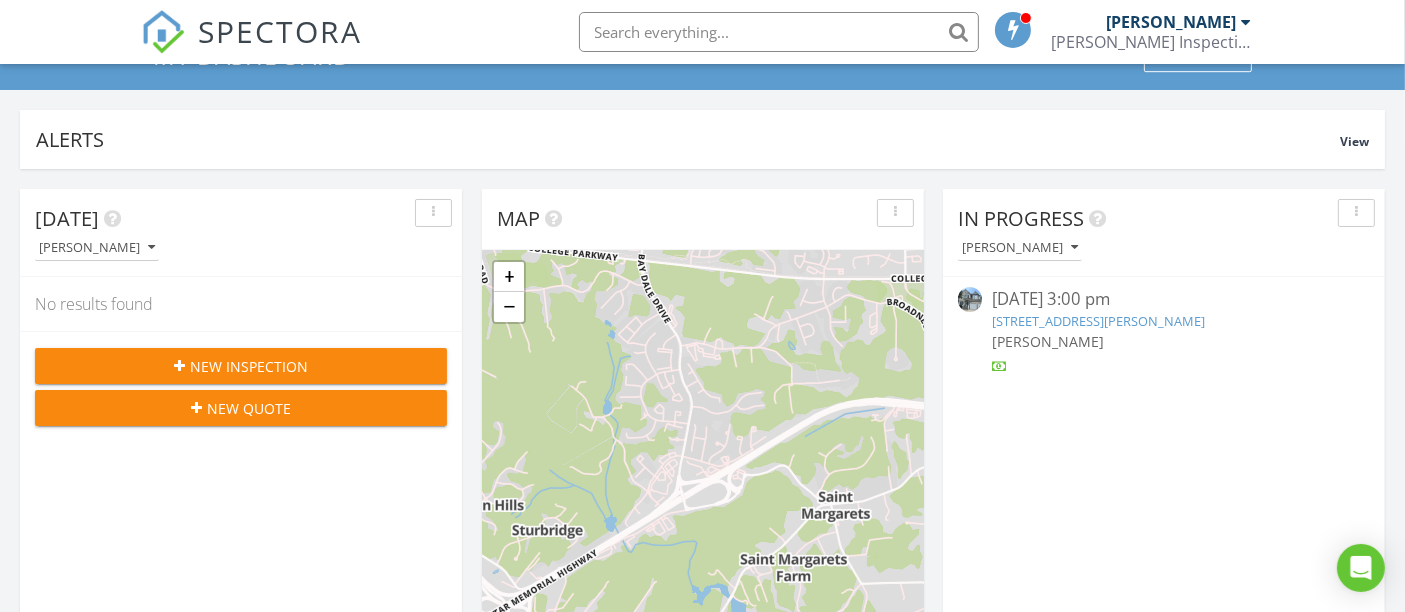 click on "[STREET_ADDRESS][PERSON_NAME]" at bounding box center [1098, 321] 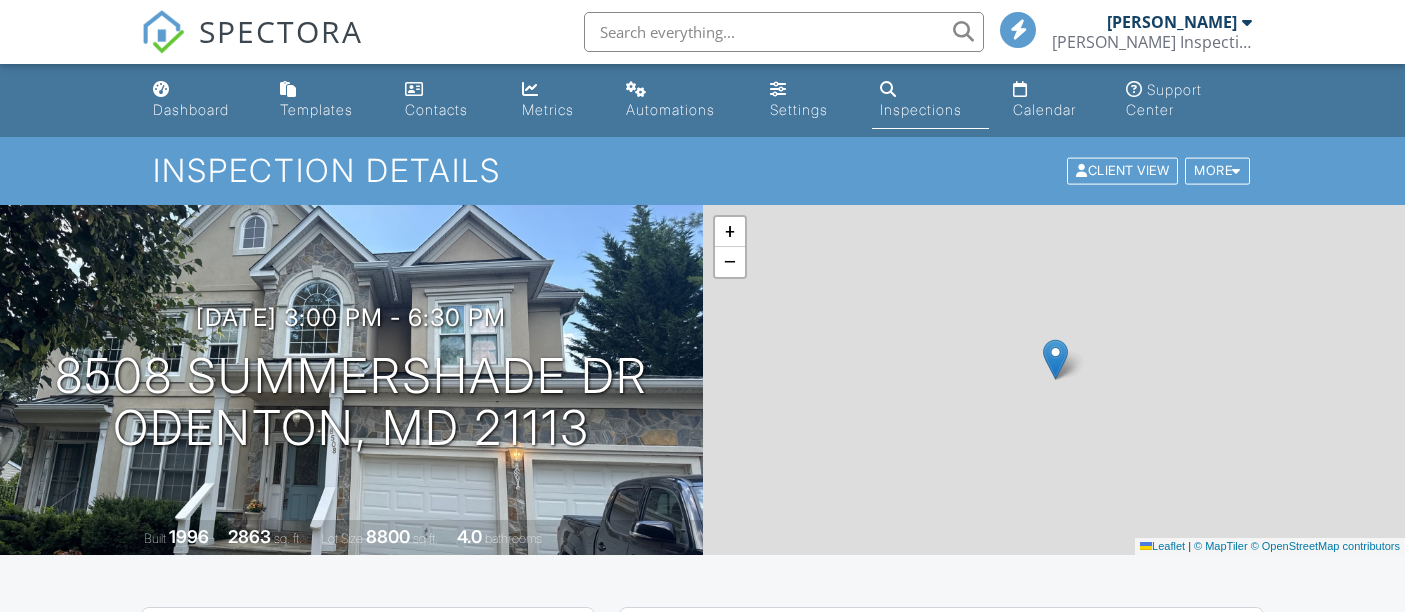 scroll, scrollTop: 0, scrollLeft: 0, axis: both 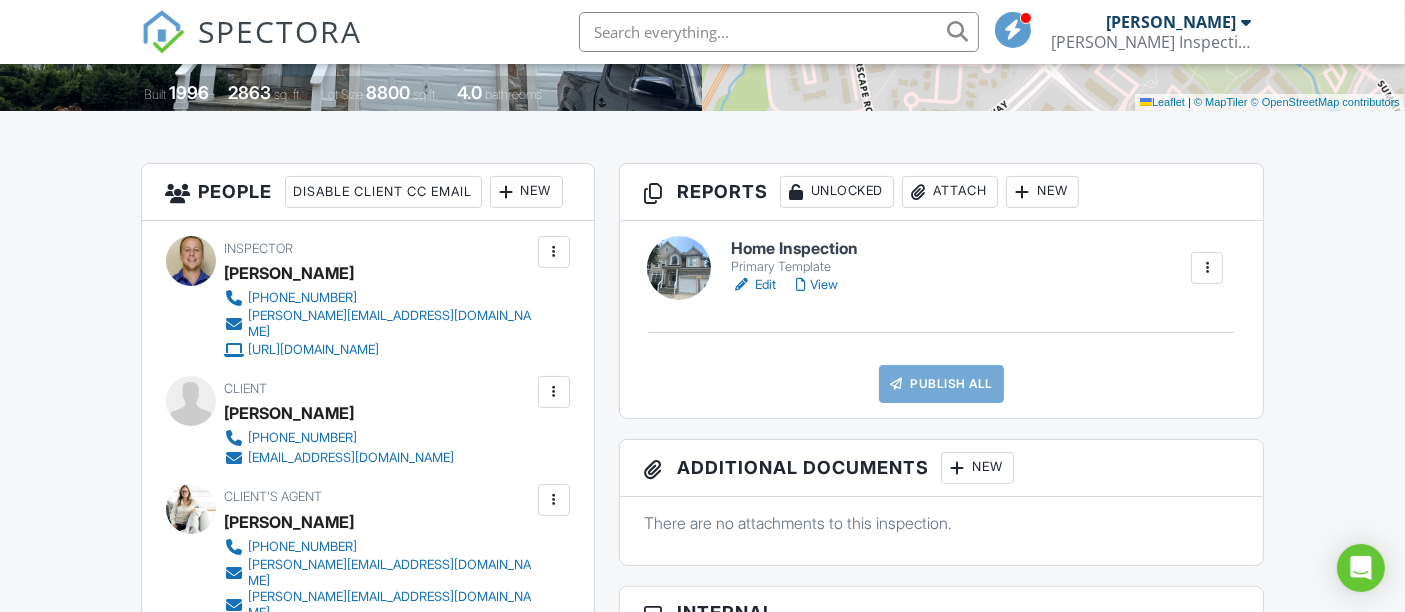 click on "Edit" at bounding box center (753, 285) 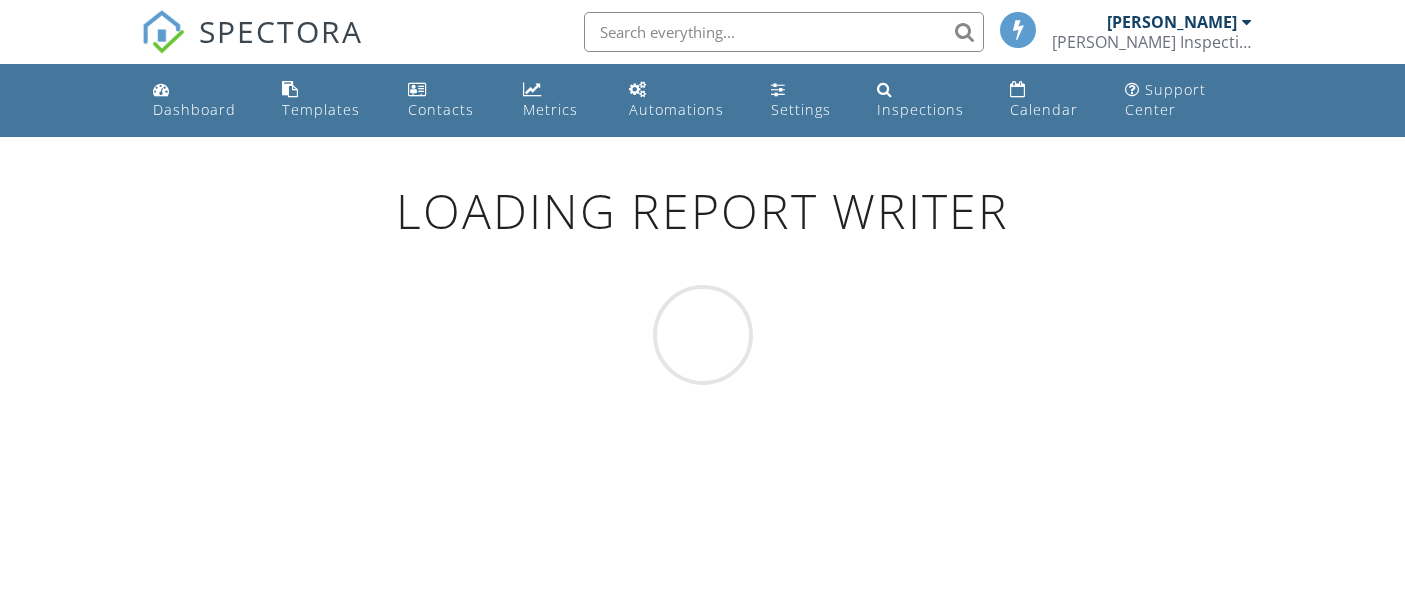 scroll, scrollTop: 0, scrollLeft: 0, axis: both 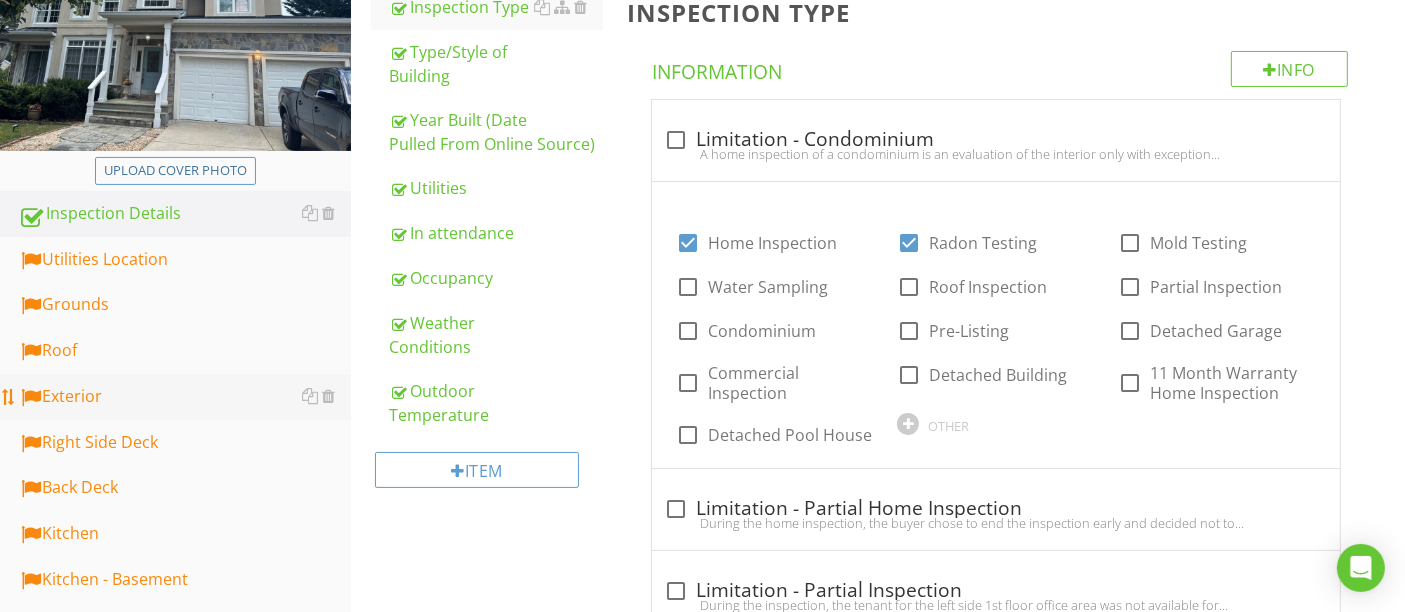click on "Exterior" at bounding box center [184, 397] 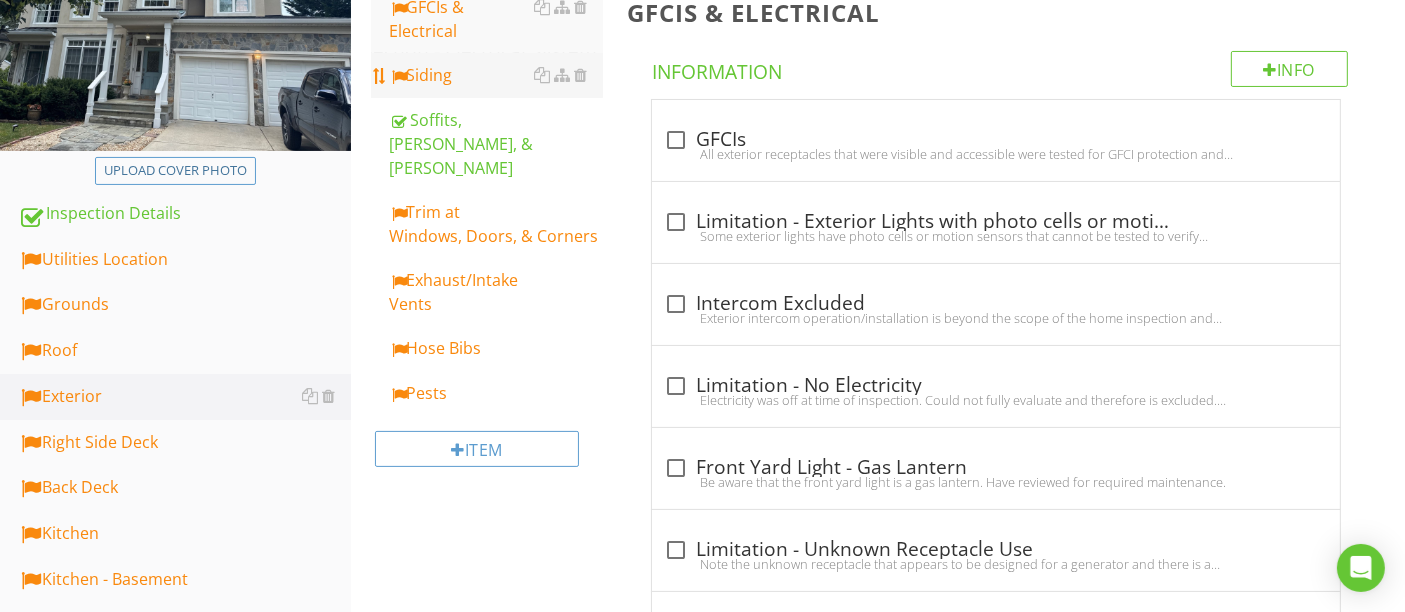 click on "Siding" at bounding box center (495, 75) 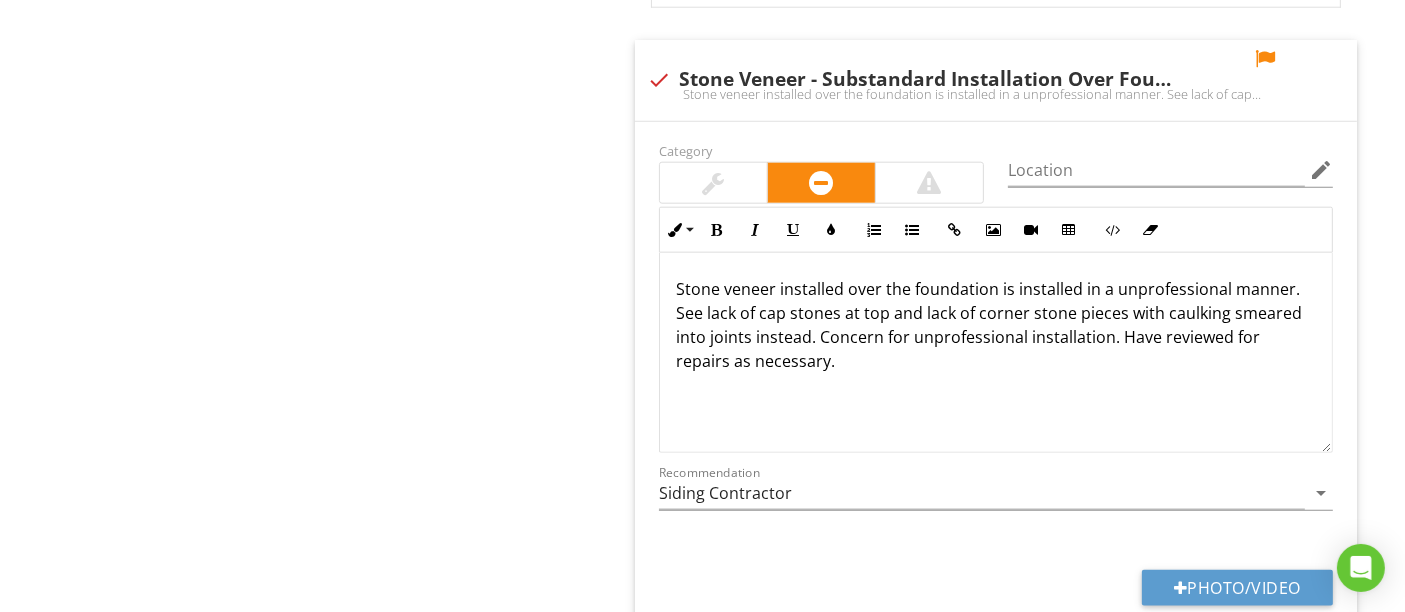 scroll, scrollTop: 2222, scrollLeft: 0, axis: vertical 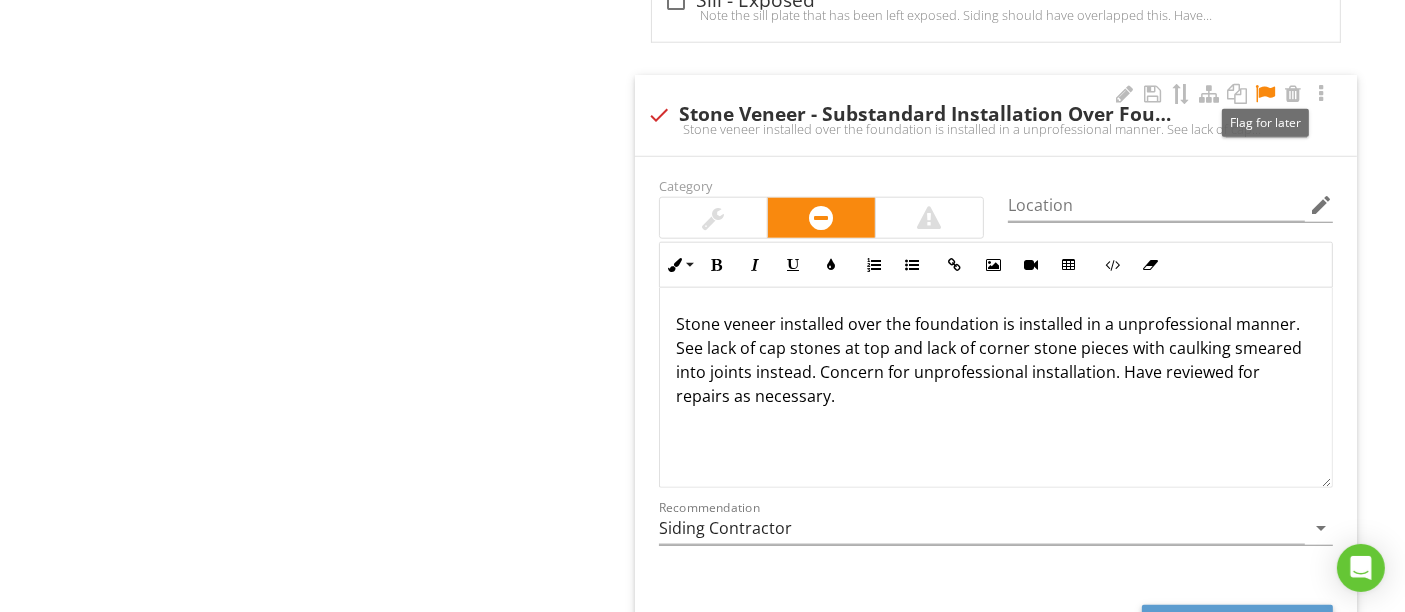 click at bounding box center [1265, 94] 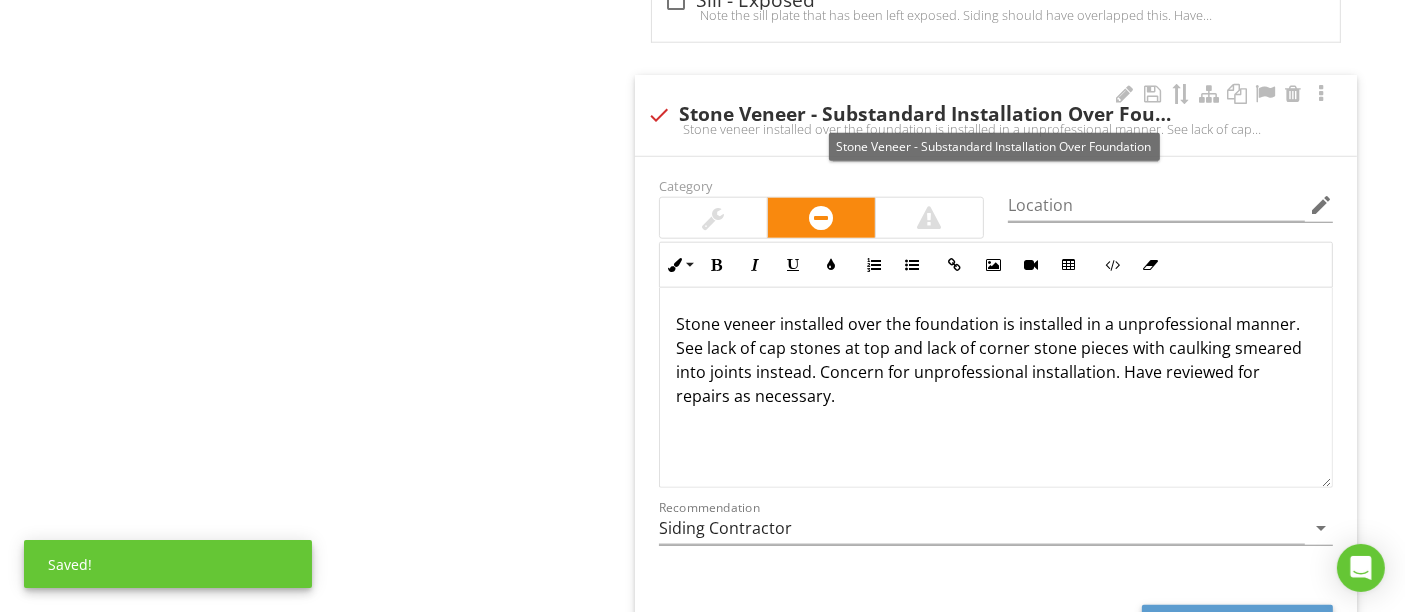 click at bounding box center (659, 115) 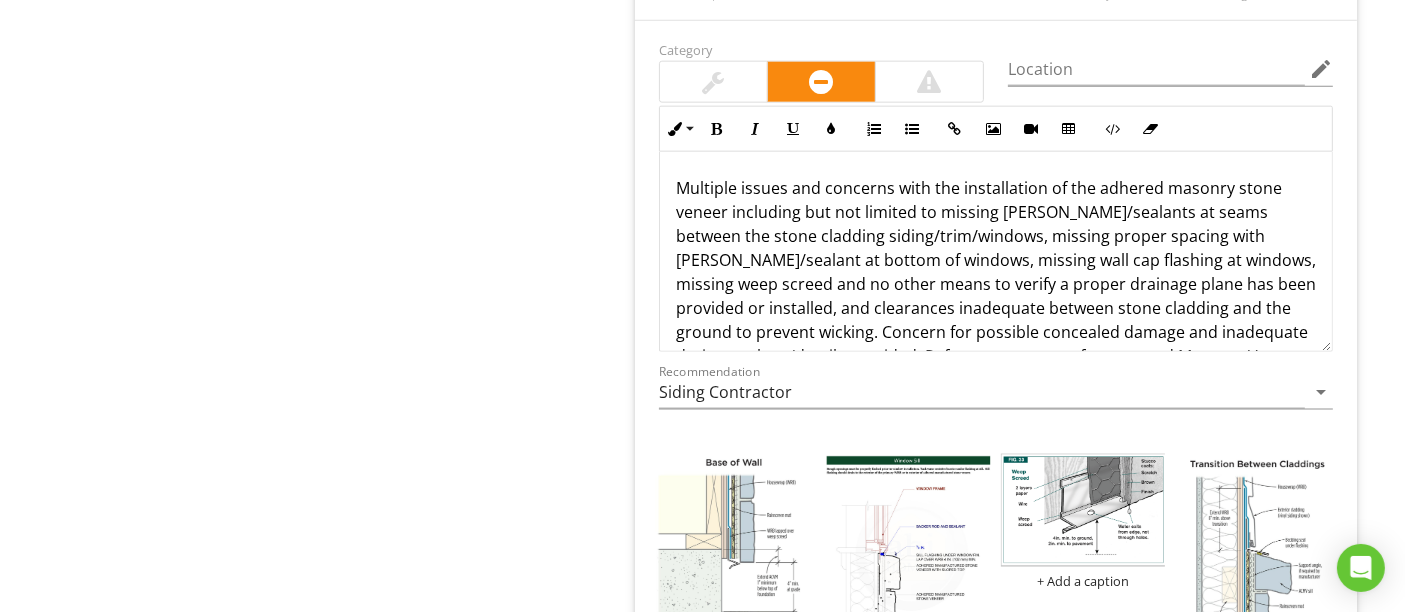 scroll, scrollTop: 2444, scrollLeft: 0, axis: vertical 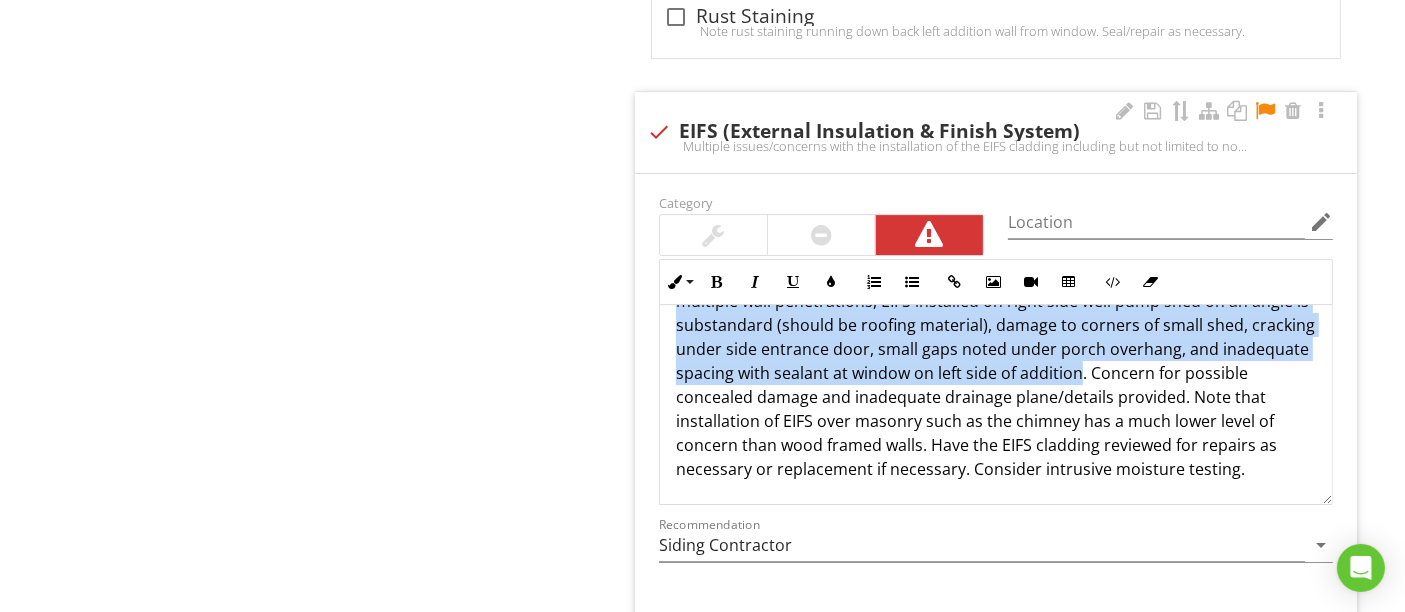 drag, startPoint x: 1130, startPoint y: 360, endPoint x: 1164, endPoint y: 345, distance: 37.161808 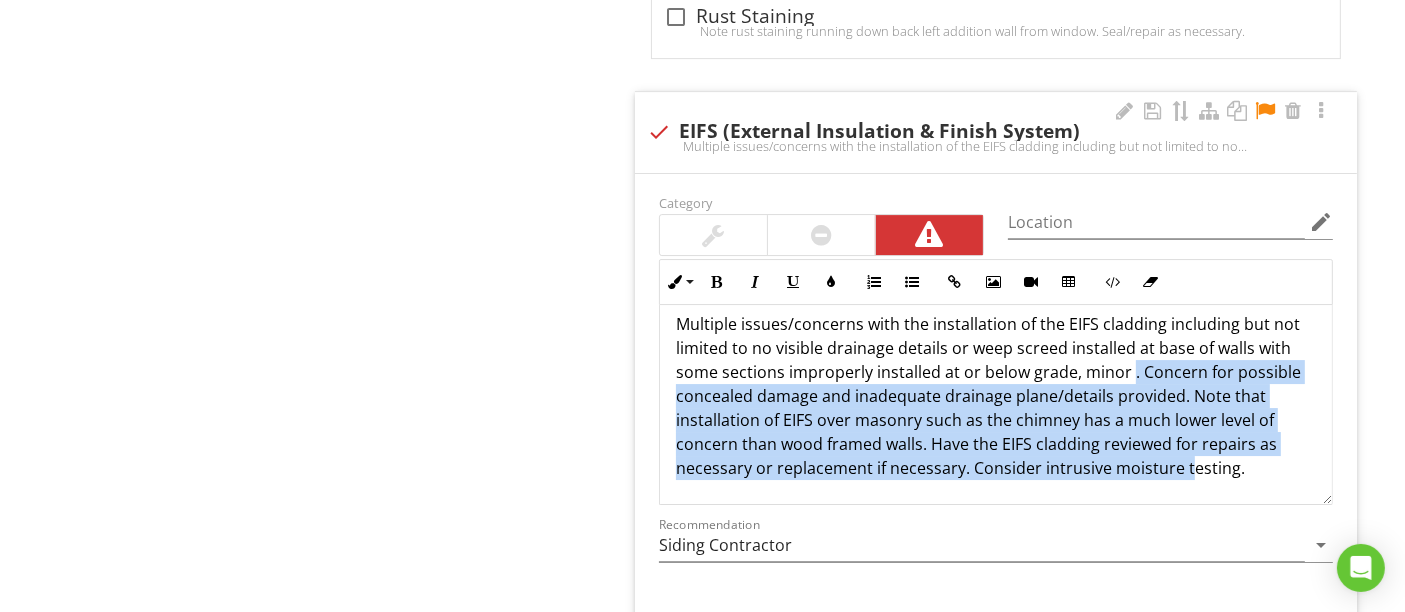 scroll, scrollTop: 6762, scrollLeft: 0, axis: vertical 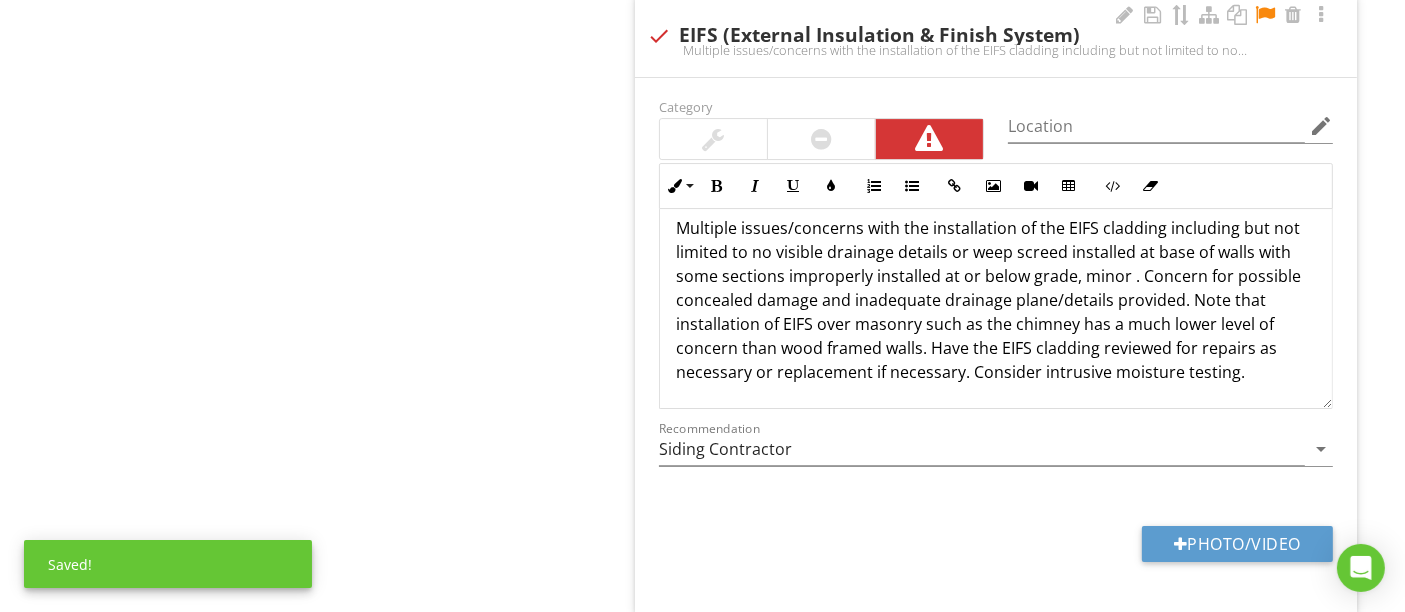 type 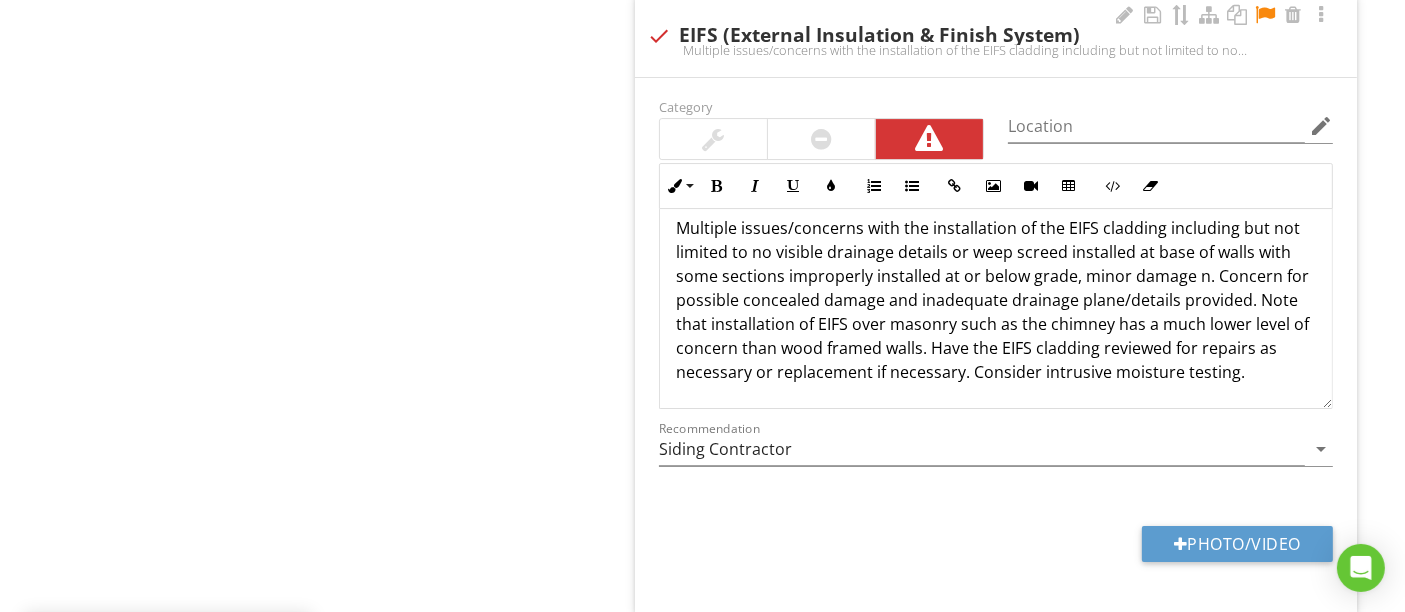 scroll, scrollTop: 40, scrollLeft: 0, axis: vertical 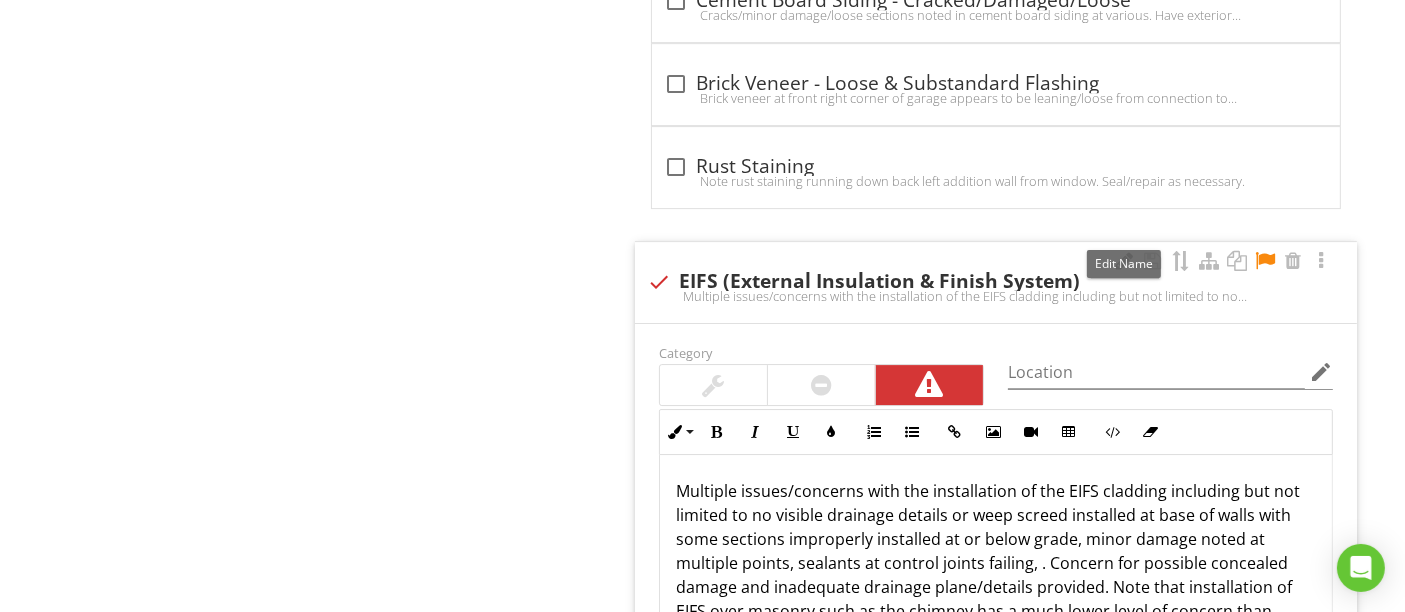click at bounding box center [1125, 261] 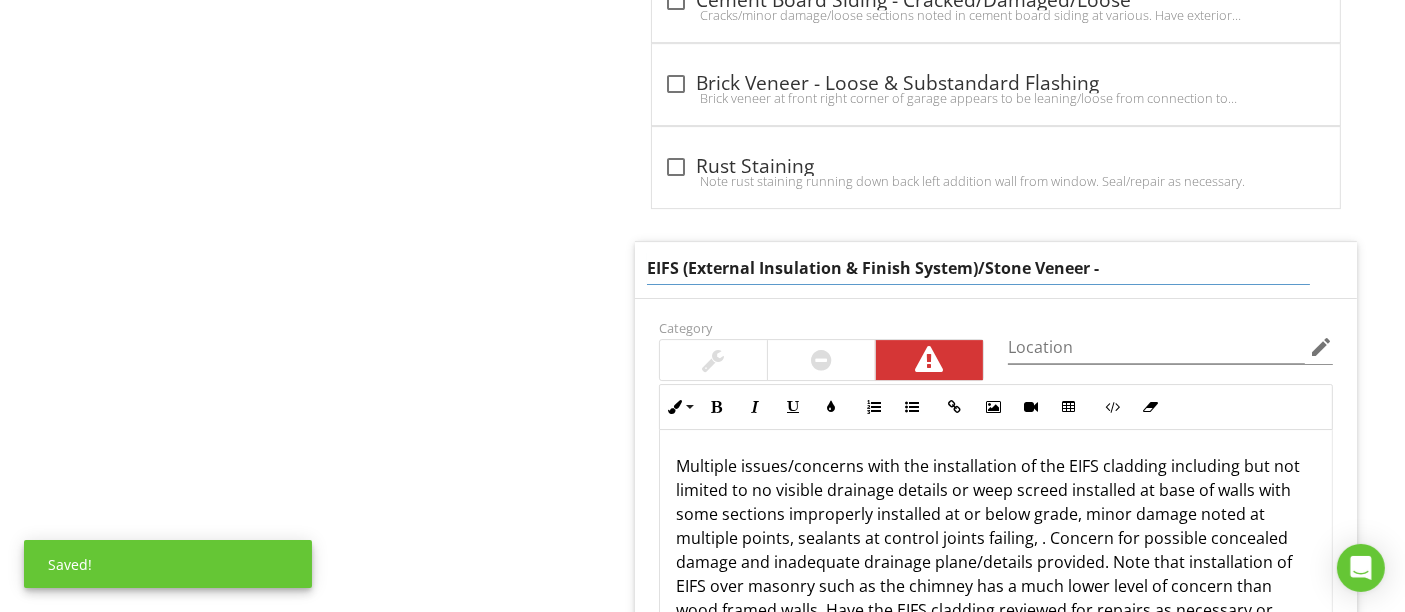 type on "EIFS (External Insulation & Finish System)/Stone Veneer" 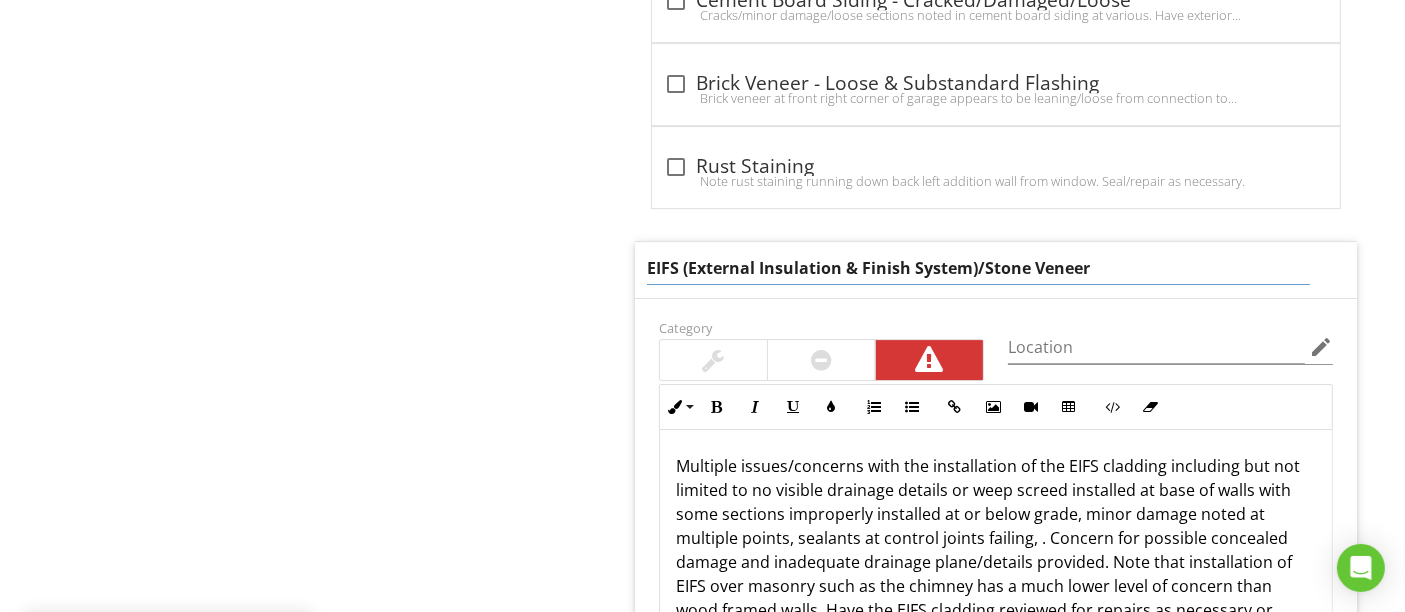 click on "Exterior
GFCIs & Electrical
Siding
Soffits, Rakes, & Fascia
Trim at Windows, Doors, & Corners
Exhaust/Intake Vents
Hose Bibs
Pests
Item
Siding
Info
Information
Siding Material
check_box_outline_blank Vinyl   check_box_outline_blank Aluminum   check_box_outline_blank Brick Veneer   check_box Stone Veneer   check_box_outline_blank Stone   check_box_outline_blank Metal   check_box_outline_blank Structural Brick   check_box_outline_blank Stucco   check_box_outline_blank Asbestos   check_box_outline_blank Fiber Cement   check_box_outline_blank Plastic   check_box_outline_blank Shingles   check_box_outline_blank" at bounding box center (878, -1302) 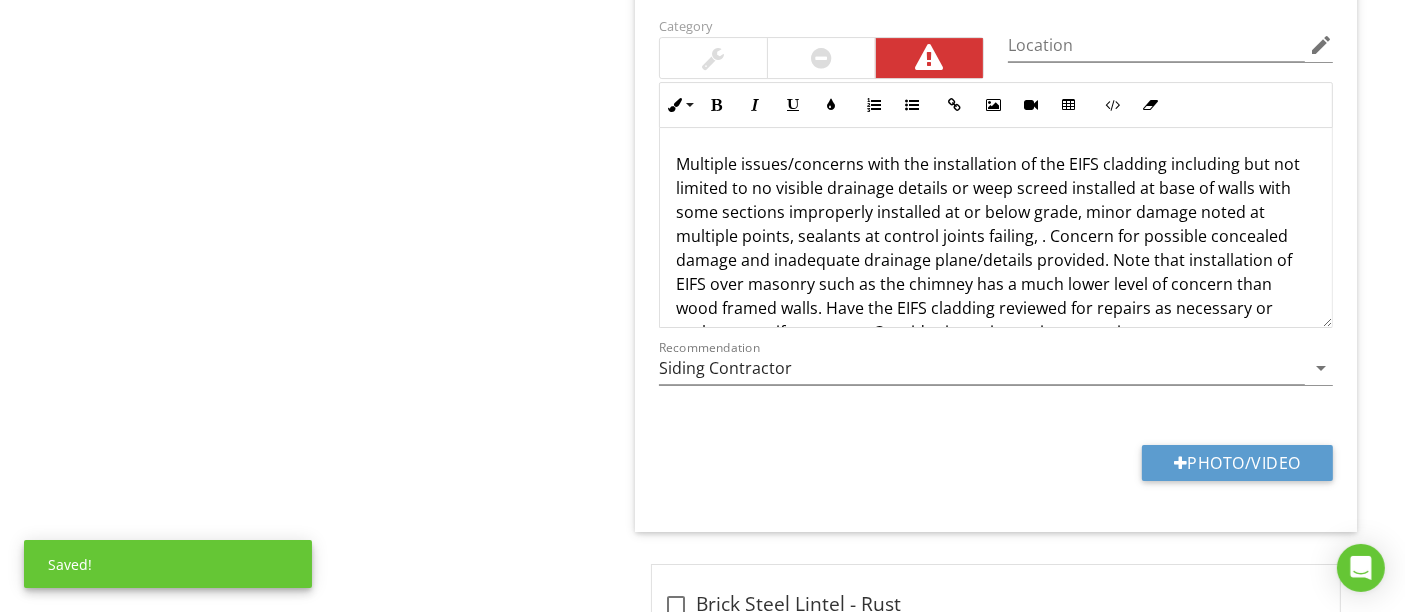 scroll, scrollTop: 6738, scrollLeft: 0, axis: vertical 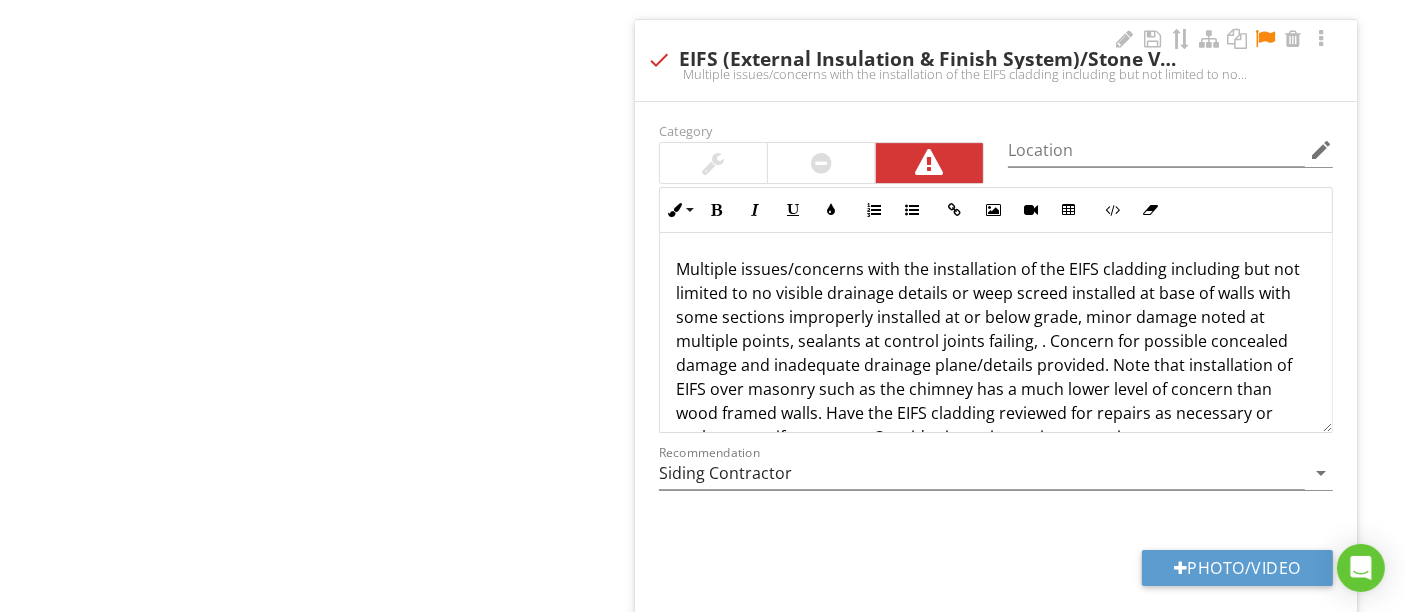 click on "Multiple issues/concerns with the installation of the EIFS cladding including but not limited to no visible drainage details or weep screed installed at base of walls with some sections improperly installed at or below grade, minor damage noted at multiple points, sealants at control joints failing, . Concern for possible concealed damage and inadequate drainage plane/details provided. Note that installation of EIFS over masonry such as the chimney has a much lower level of concern than wood framed walls. Have the EIFS cladding reviewed for repairs as necessary or replacement if necessary. Consider intrusive moisture testing." at bounding box center [996, 353] 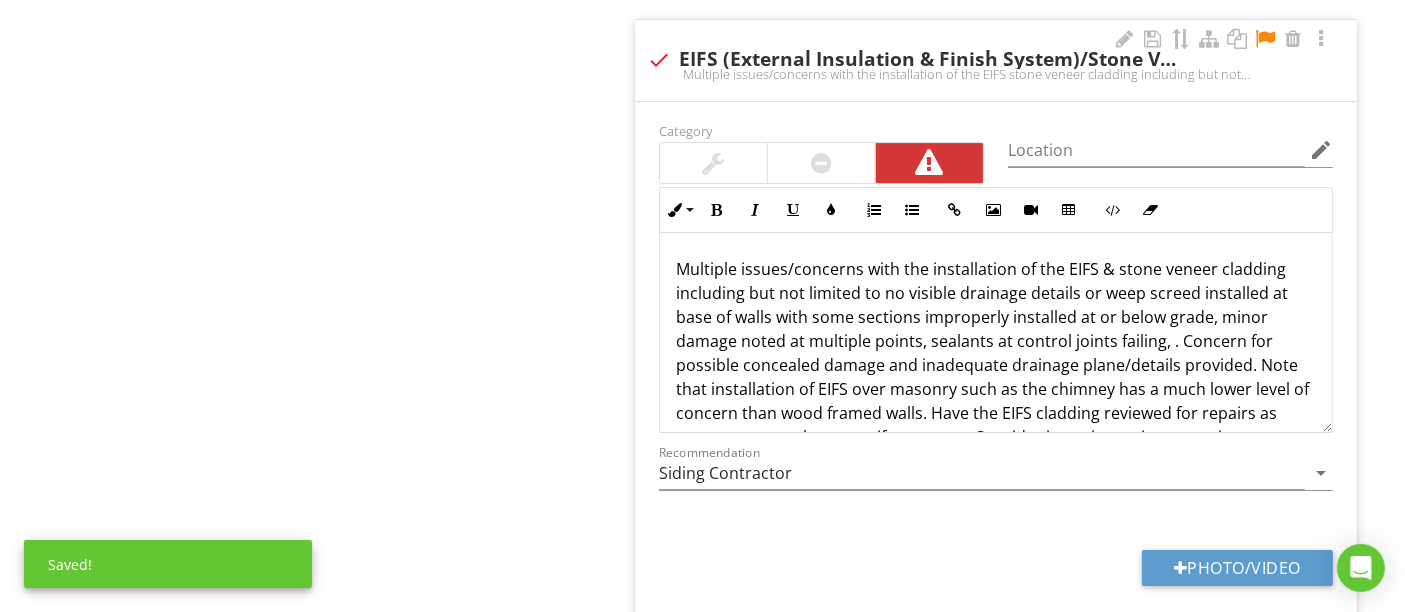 scroll, scrollTop: 40, scrollLeft: 0, axis: vertical 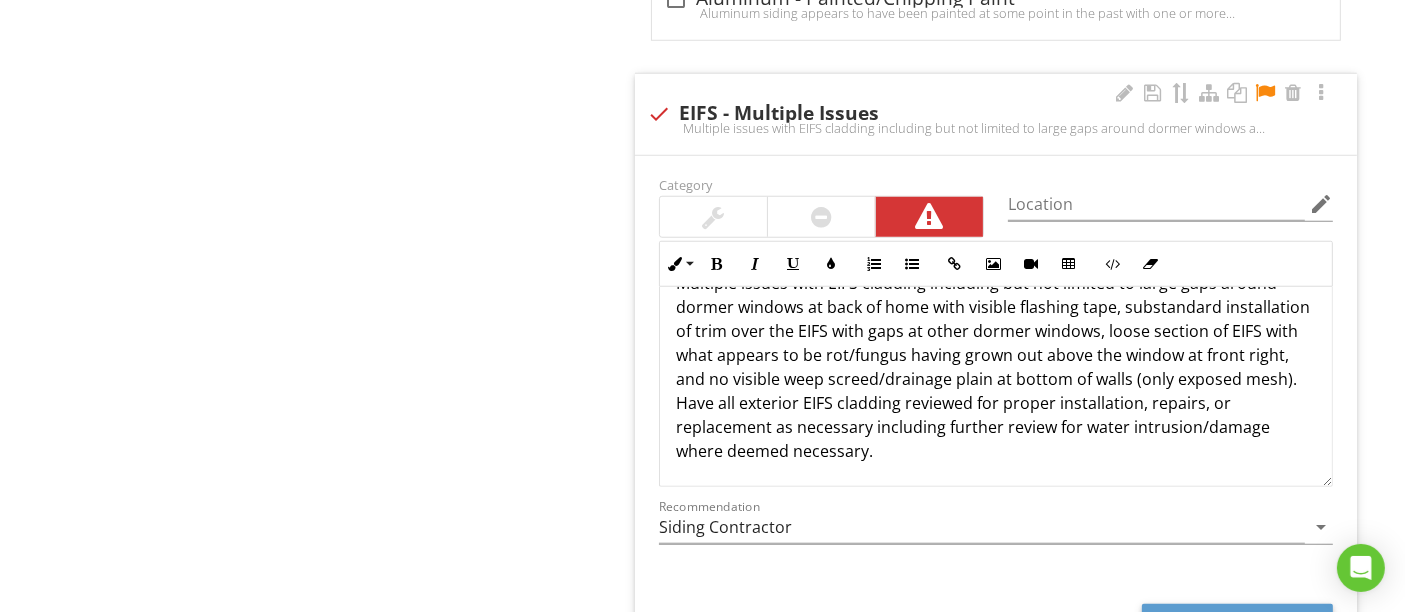 click at bounding box center [1265, 93] 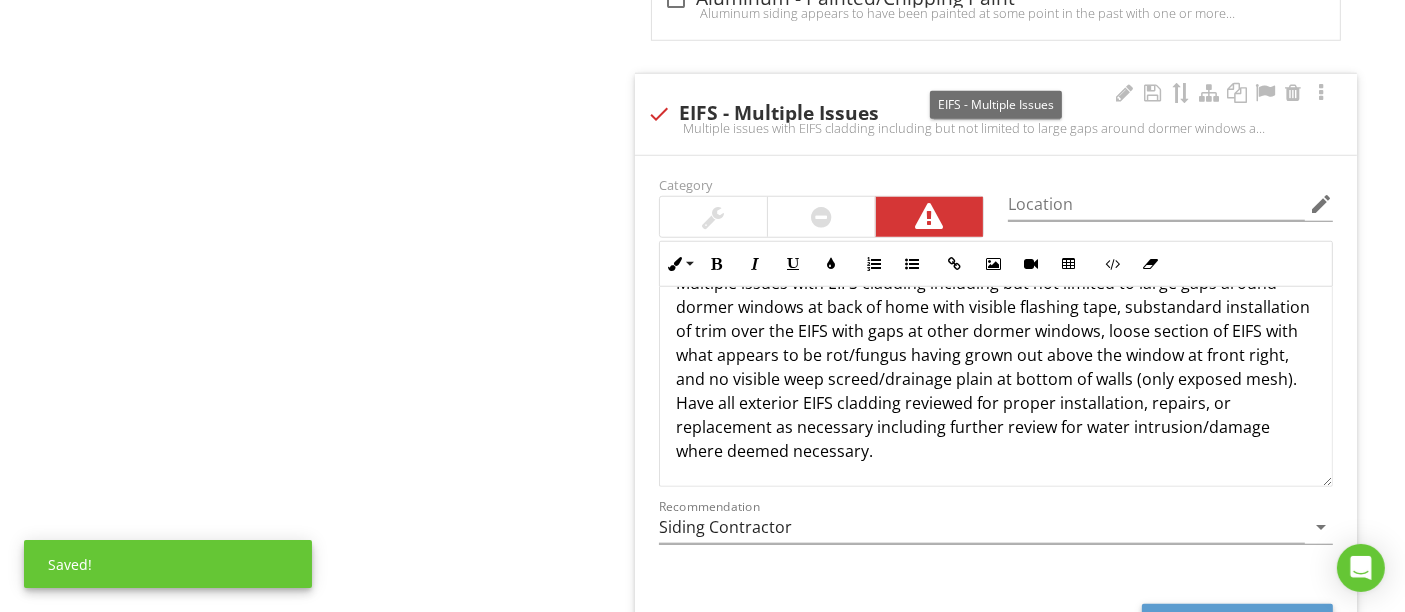 click at bounding box center (659, 114) 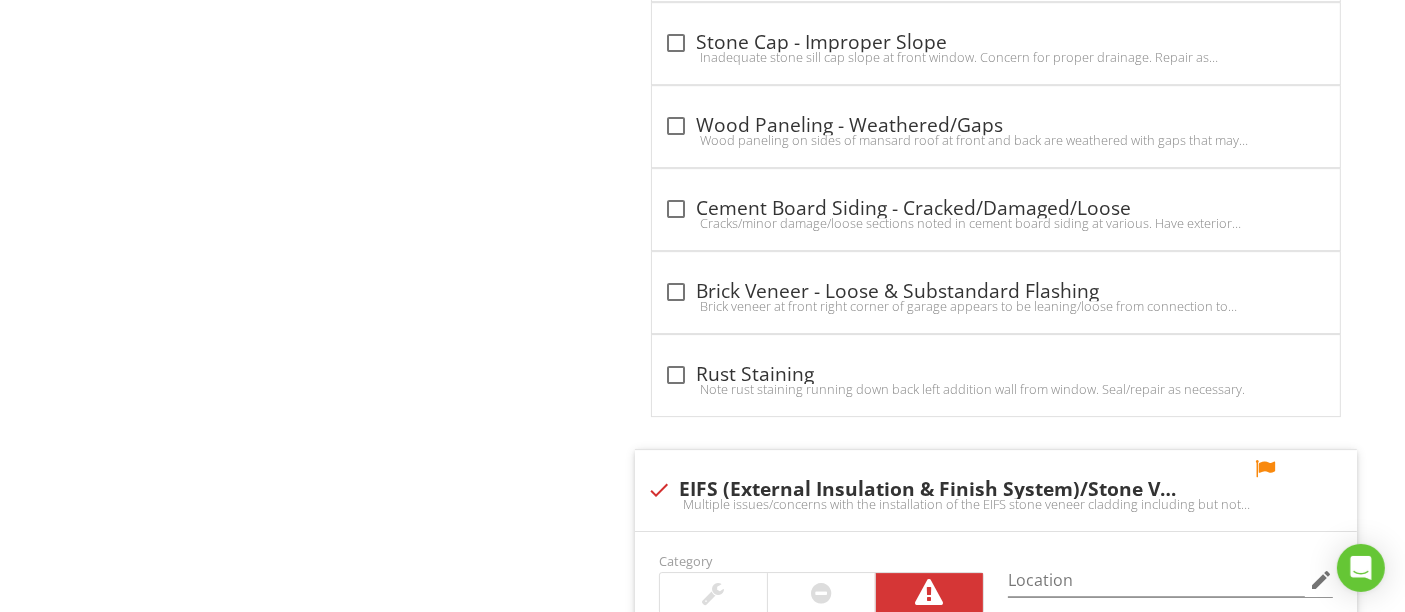 scroll, scrollTop: 6863, scrollLeft: 0, axis: vertical 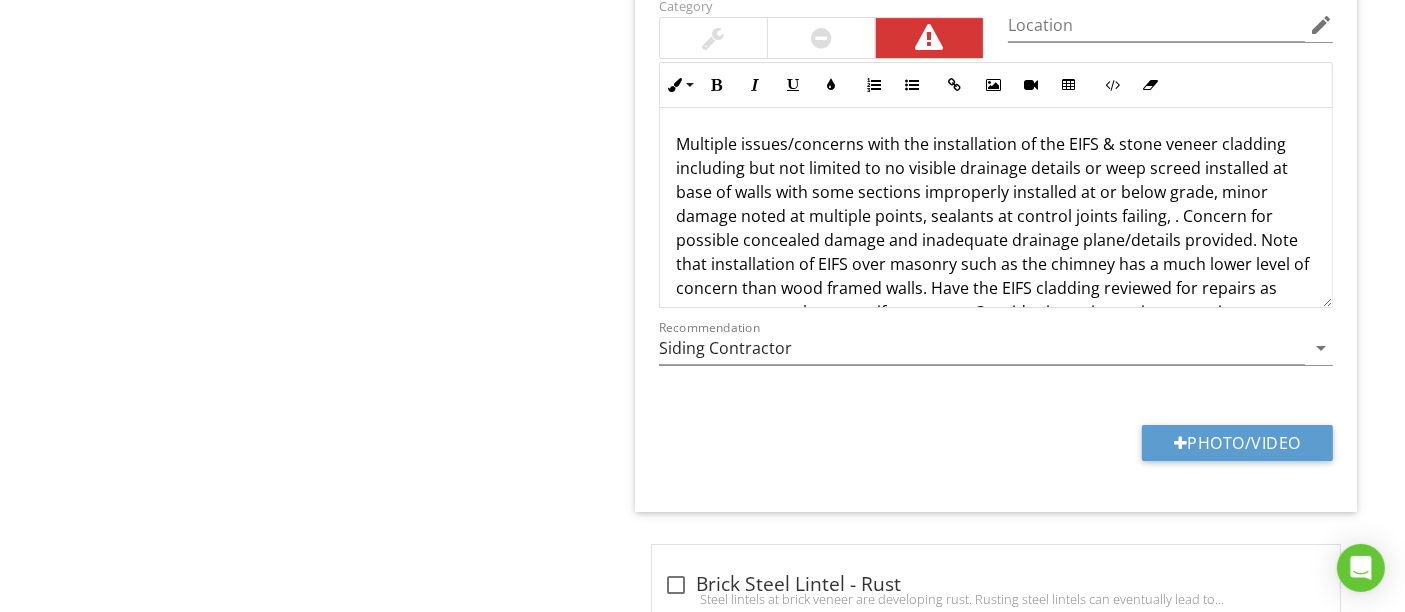 click on "Multiple issues/concerns with the installation of the EIFS & stone veneer cladding including but not limited to no visible drainage details or weep screed installed at base of walls with some sections improperly installed at or below grade, minor damage noted at multiple points, sealants at control joints failing, . Concern for possible concealed damage and inadequate drainage plane/details provided. Note that installation of EIFS over masonry such as the chimney has a much lower level of concern than wood framed walls. Have the EIFS cladding reviewed for repairs as necessary or replacement if necessary. Consider intrusive moisture testing." at bounding box center [996, 228] 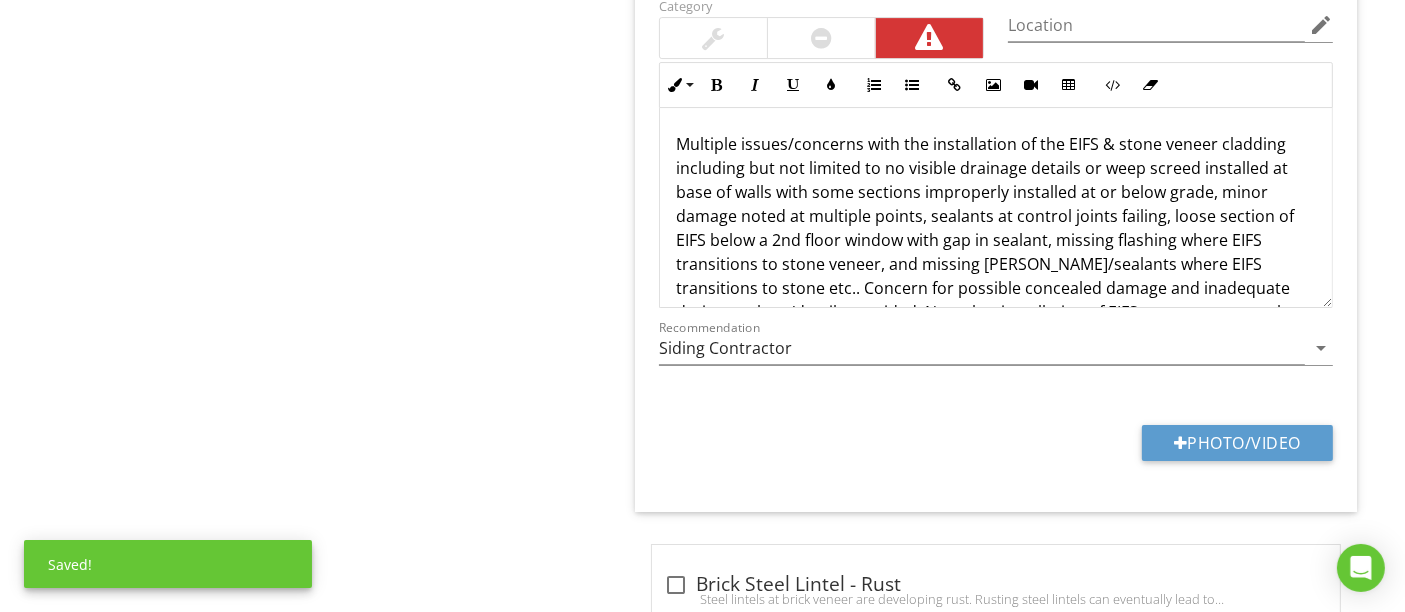 click on "Multiple issues/concerns with the installation of the EIFS & stone veneer cladding including but not limited to no visible drainage details or weep screed installed at base of walls with some sections improperly installed at or below grade, minor damage noted at multiple points, sealants at control joints failing, loose section of EIFS below a 2nd floor window with gap in sealant, missing flashing where EIFS transitions to stone veneer, and missing backer rod/sealants where EIFS transitions to stone etc.. Concern for possible concealed damage and inadequate drainage plane/details provided. Note that installation of EIFS over masonry such as the chimney has a much lower level of concern than wood framed walls. Have the EIFS cladding reviewed for repairs as necessary or replacement if necessary. Consider intrusive moisture testing." at bounding box center (996, 264) 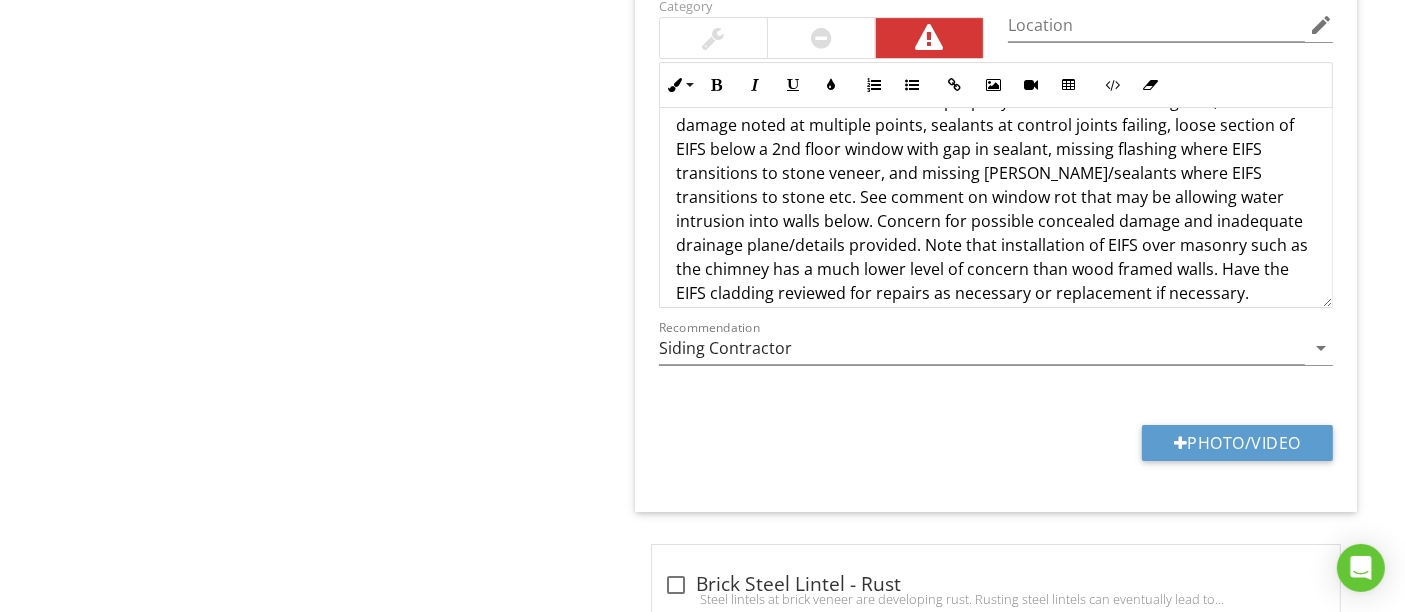 scroll, scrollTop: 126, scrollLeft: 0, axis: vertical 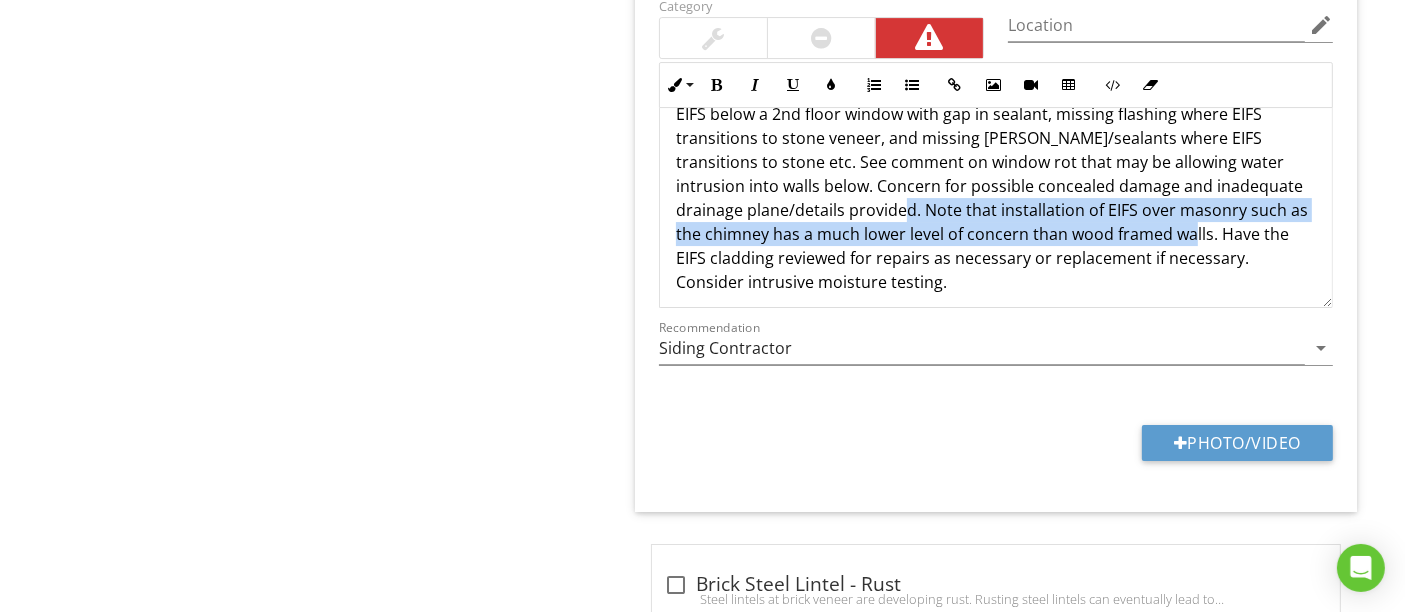 drag, startPoint x: 854, startPoint y: 181, endPoint x: 1177, endPoint y: 202, distance: 323.68195 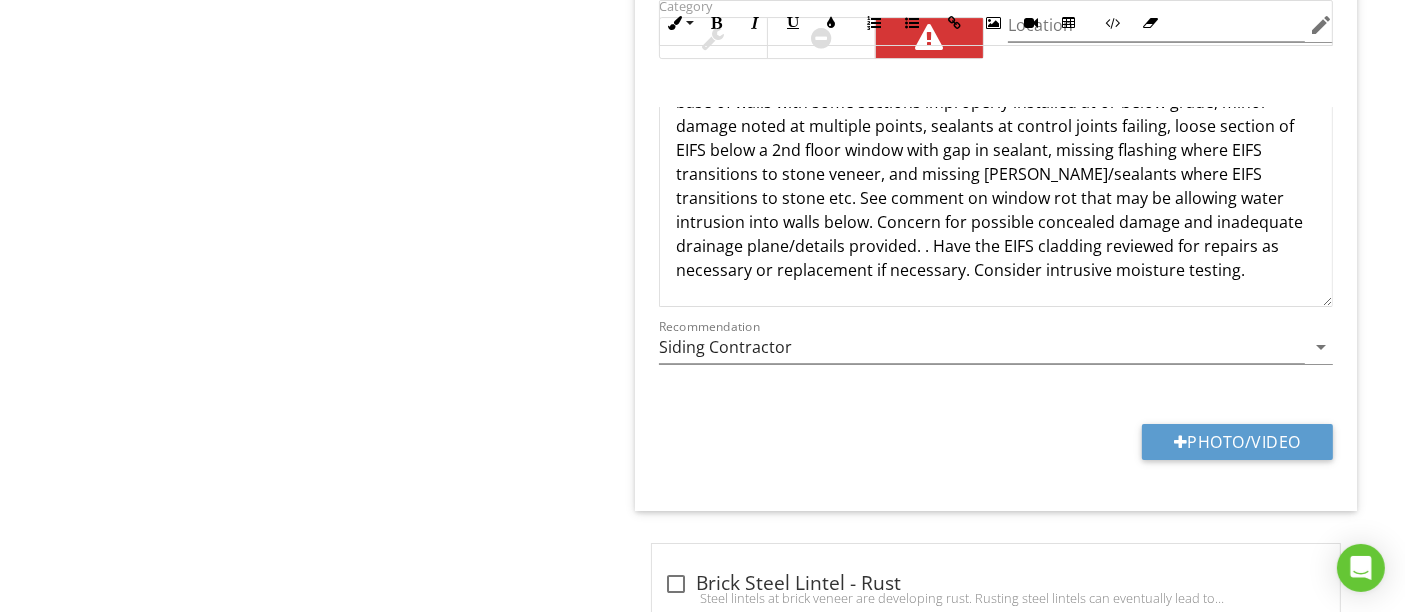 scroll, scrollTop: 88, scrollLeft: 0, axis: vertical 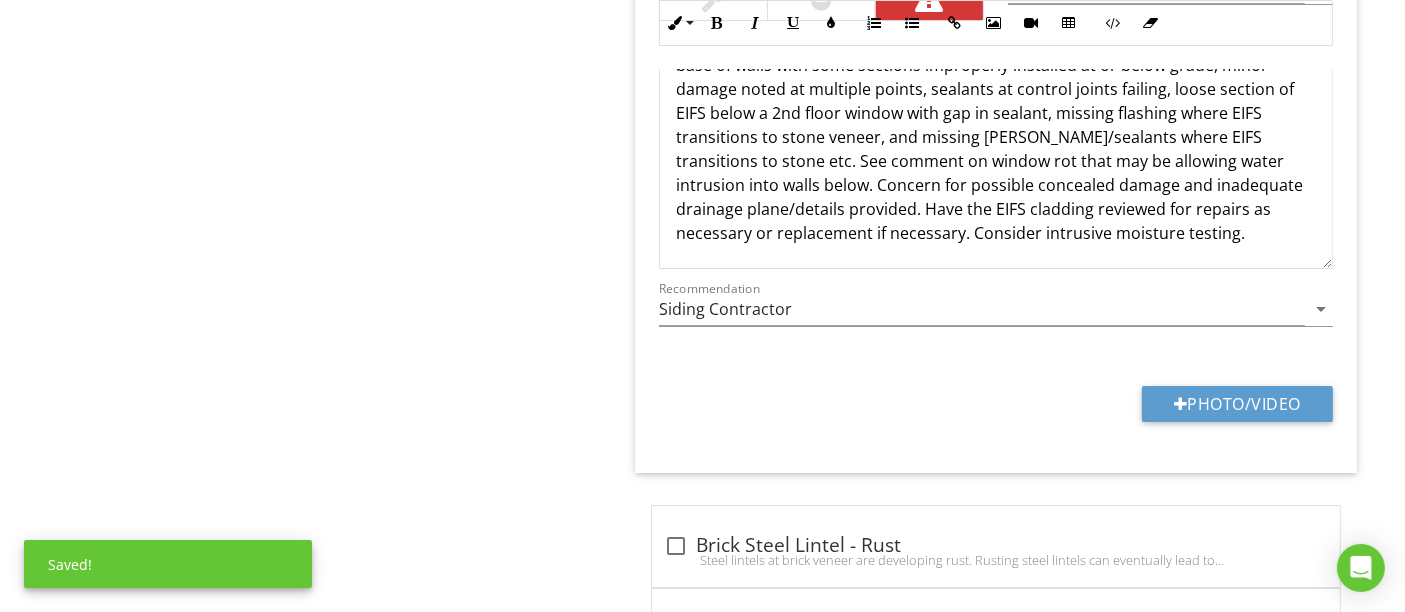 click on "Multiple issues/concerns with the installation of the EIFS & stone veneer cladding including but not limited to no visible drainage details or weep screed installed at base of walls with some sections improperly installed at or below grade, minor damage noted at multiple points, sealants at control joints failing, loose section of EIFS below a 2nd floor window with gap in sealant, missing flashing where EIFS transitions to stone veneer, and missing backer rod/sealants where EIFS transitions to stone etc. See comment on window rot that may be allowing water intrusion into walls below. Concern for possible concealed damage and inadequate drainage plane/details provided. Have the EIFS cladding reviewed for repairs as necessary or replacement if necessary. Consider intrusive moisture testing." at bounding box center (996, 125) 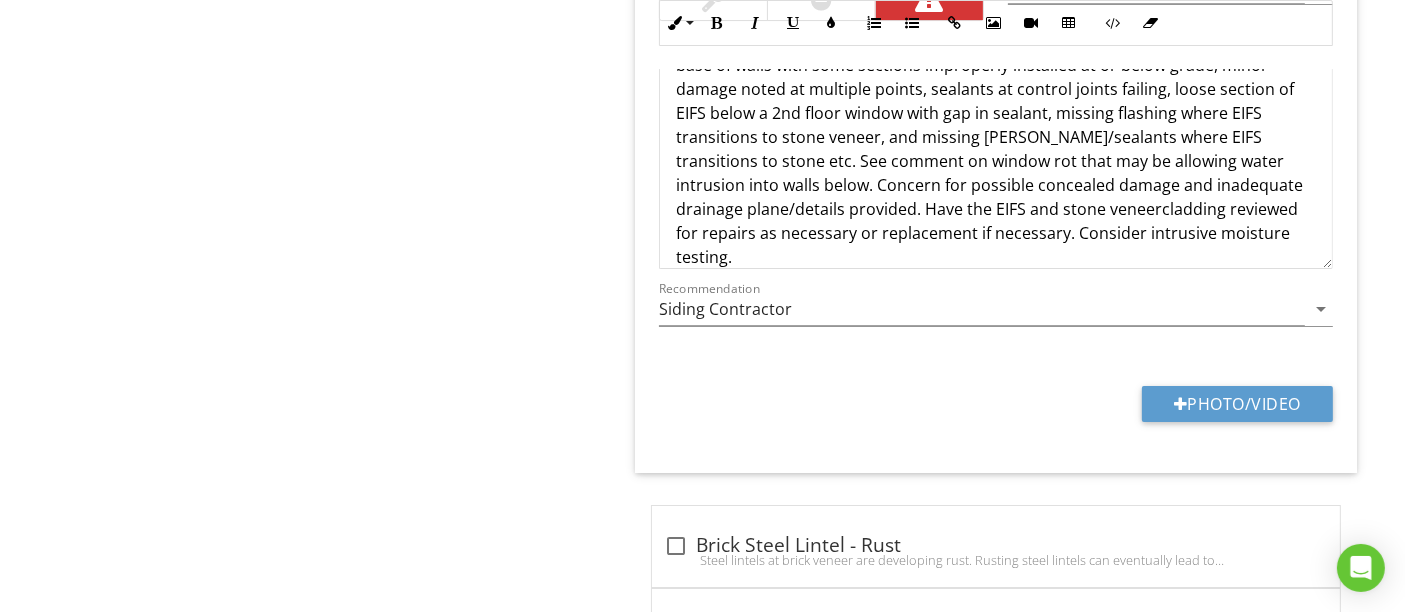 scroll, scrollTop: 112, scrollLeft: 0, axis: vertical 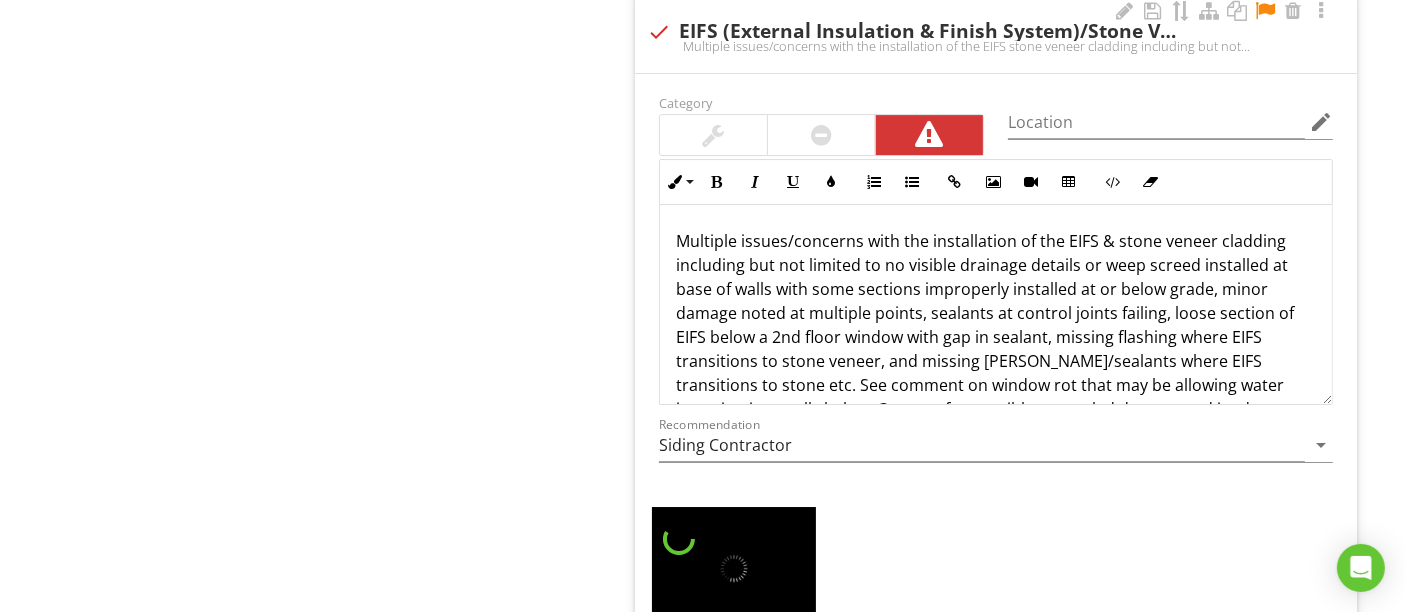 click at bounding box center (996, 571) 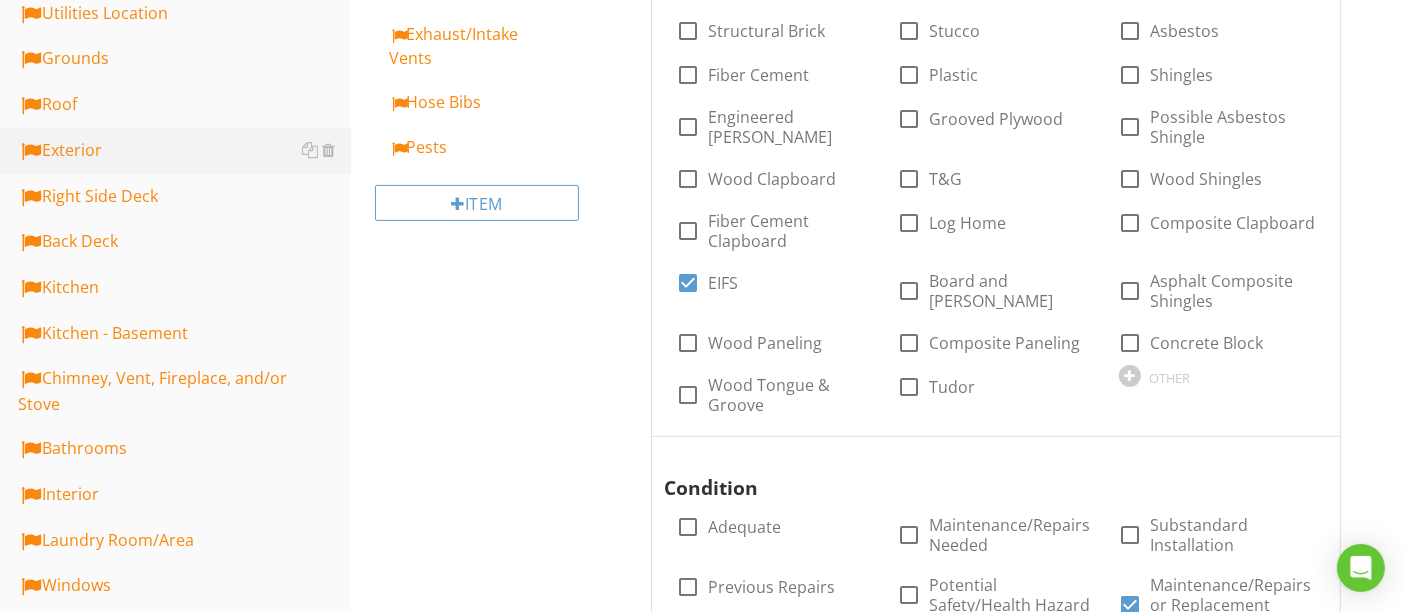 scroll, scrollTop: 544, scrollLeft: 0, axis: vertical 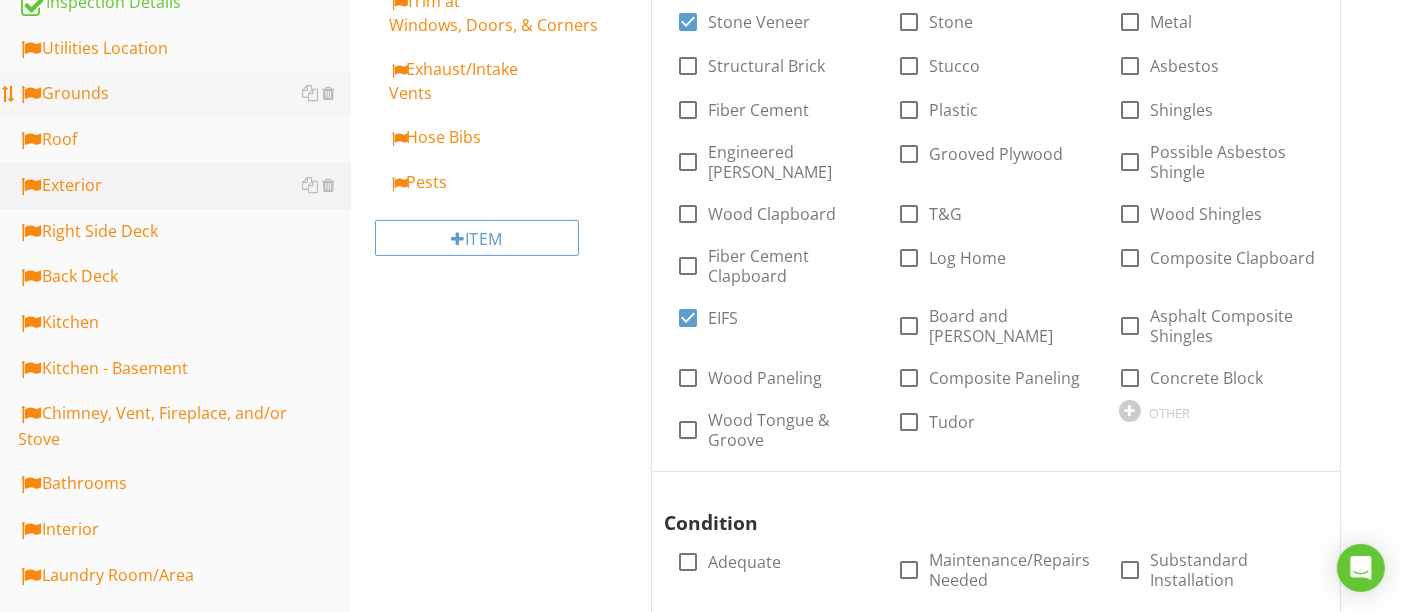 click on "Grounds" at bounding box center [184, 94] 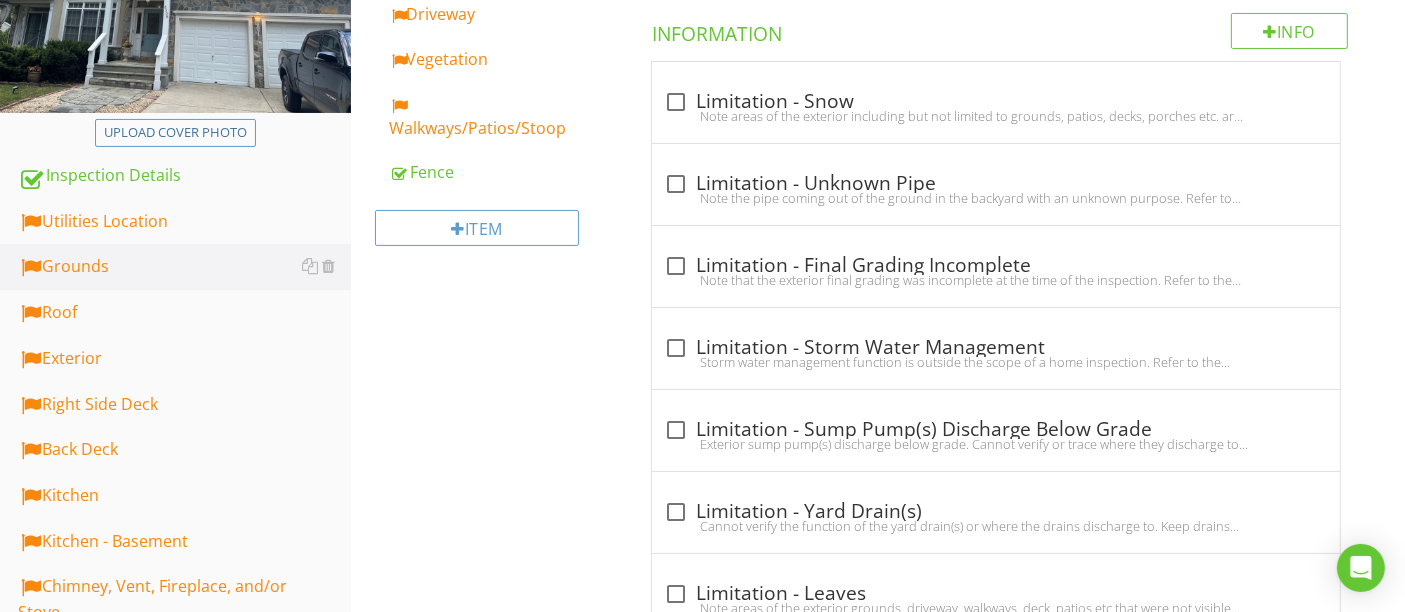 scroll, scrollTop: 211, scrollLeft: 0, axis: vertical 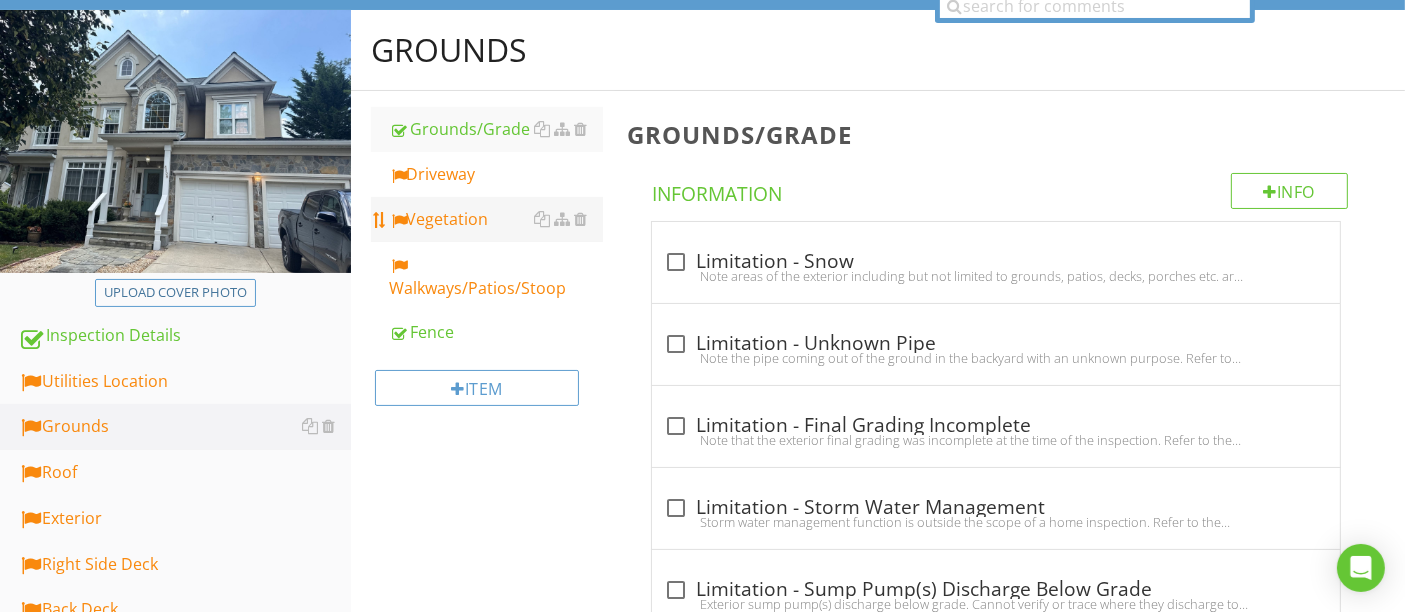click on "Vegetation" at bounding box center [495, 219] 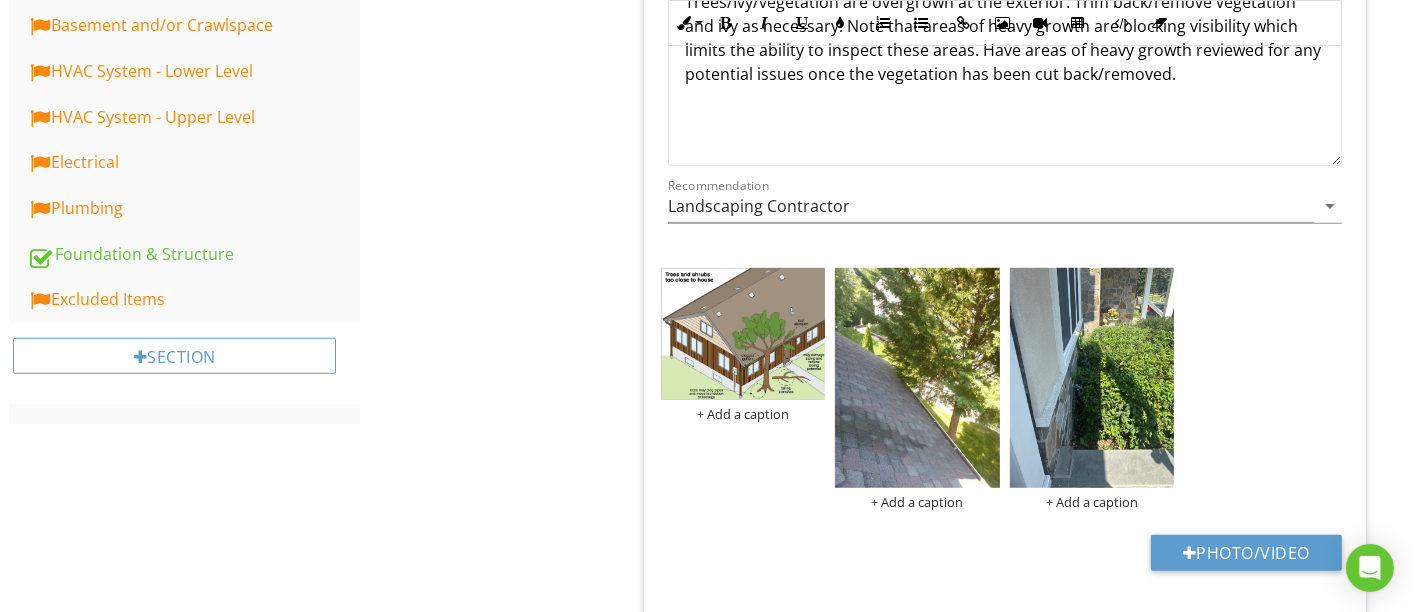 scroll, scrollTop: 988, scrollLeft: 0, axis: vertical 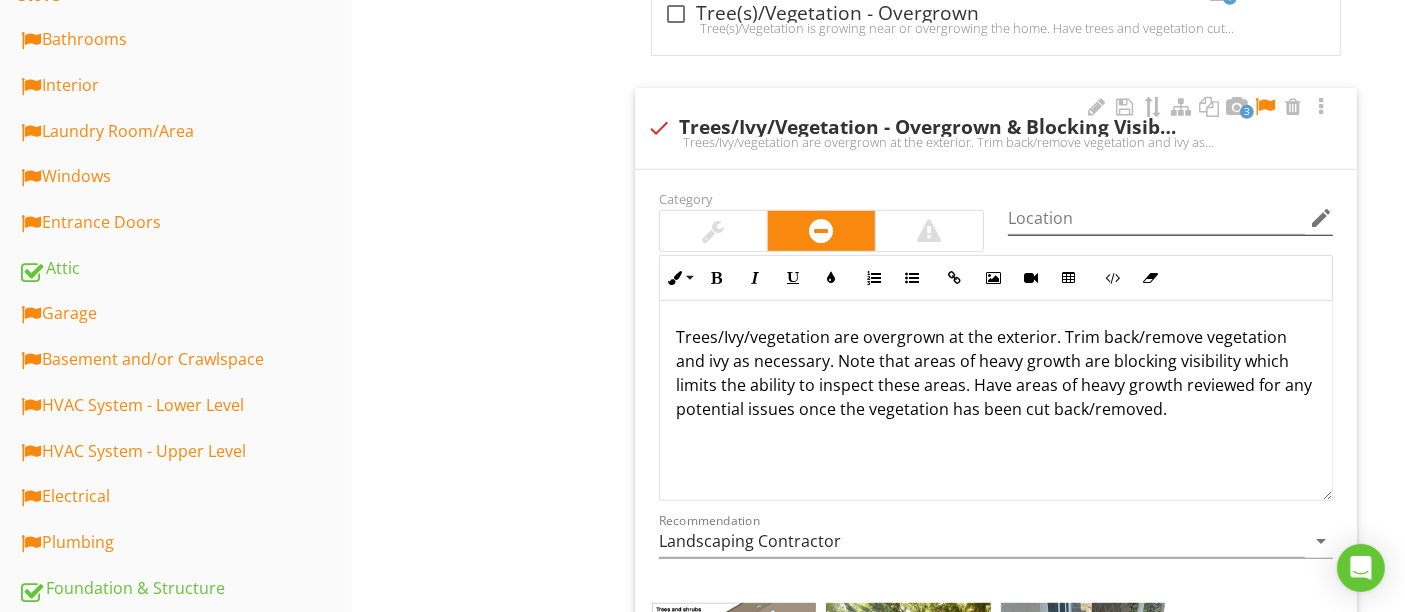 click on "edit" at bounding box center [1321, 218] 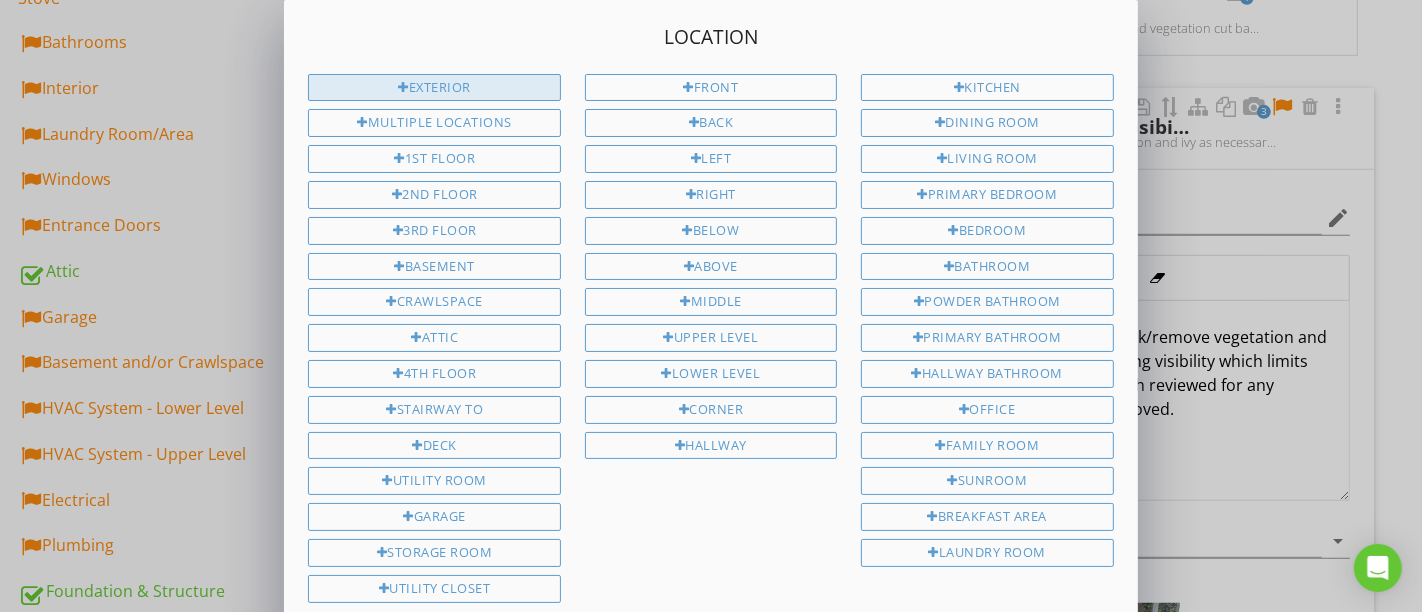 click on "Exterior" at bounding box center [434, 88] 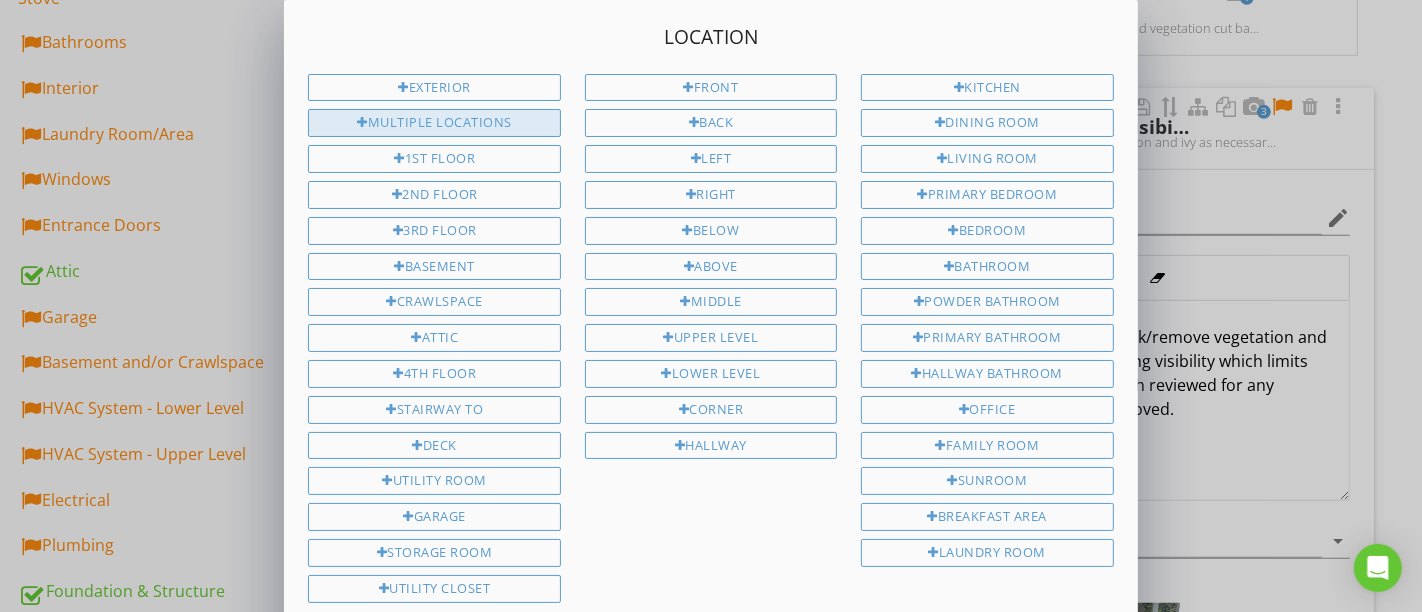 click on "Multiple Locations" at bounding box center (434, 123) 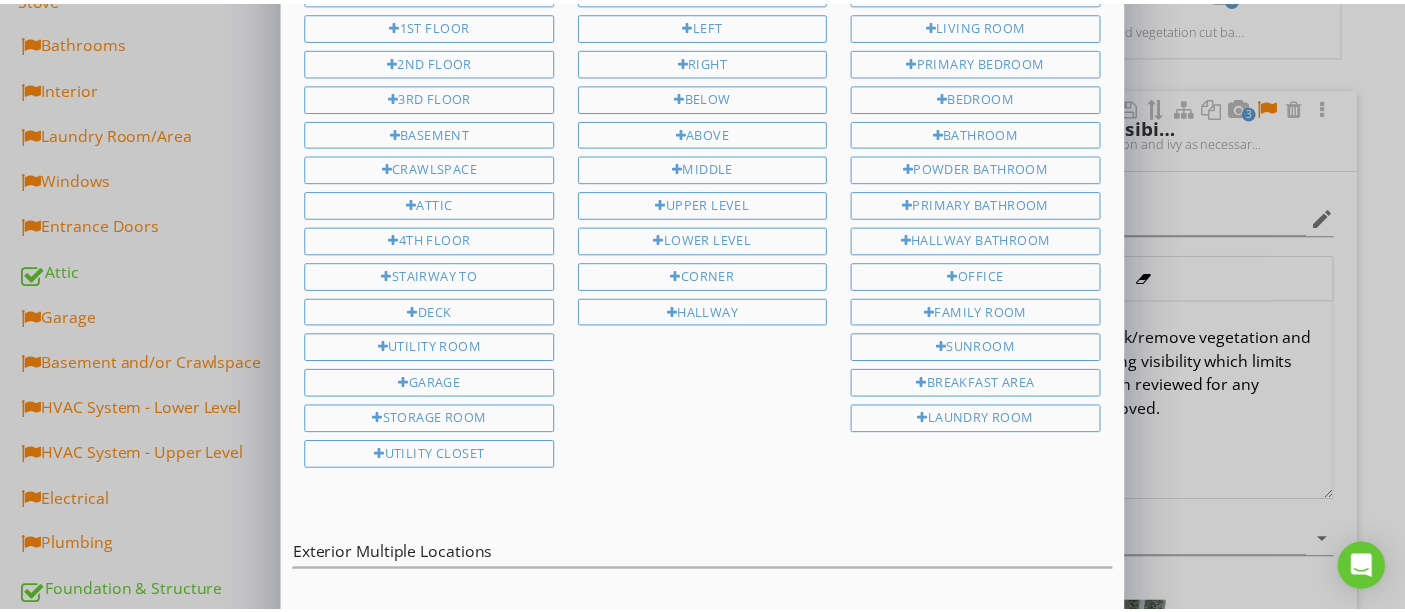 scroll, scrollTop: 187, scrollLeft: 0, axis: vertical 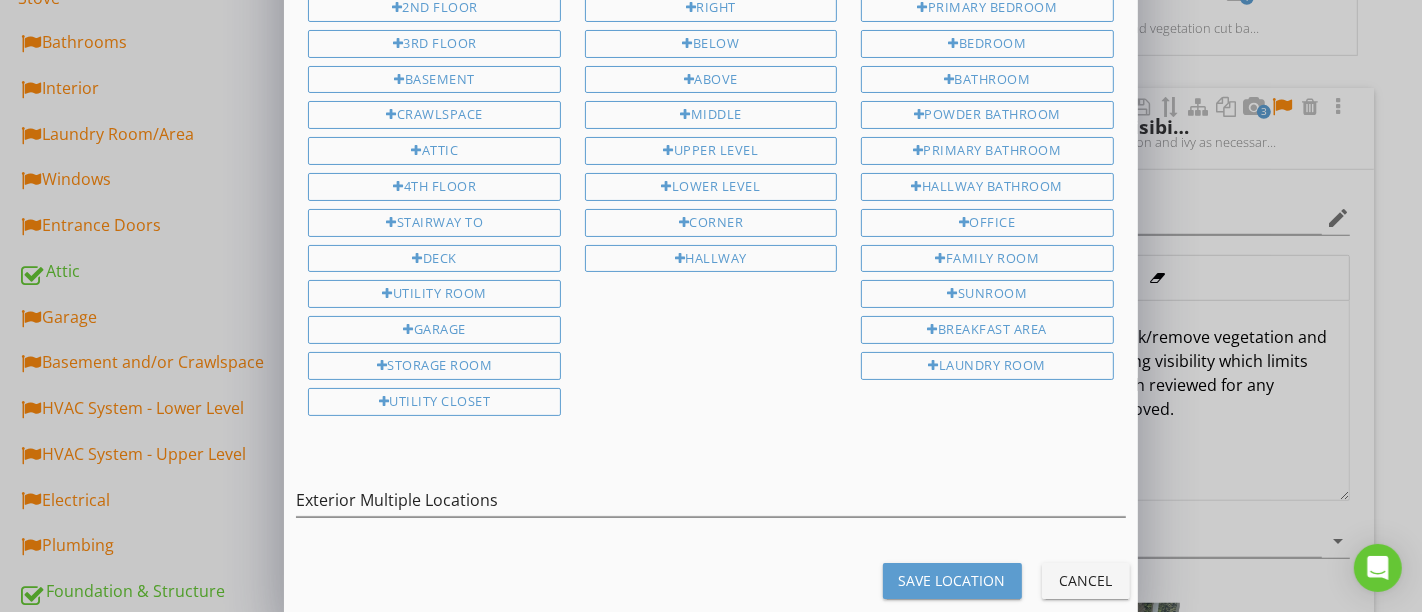 click on "Save Location" at bounding box center [952, 580] 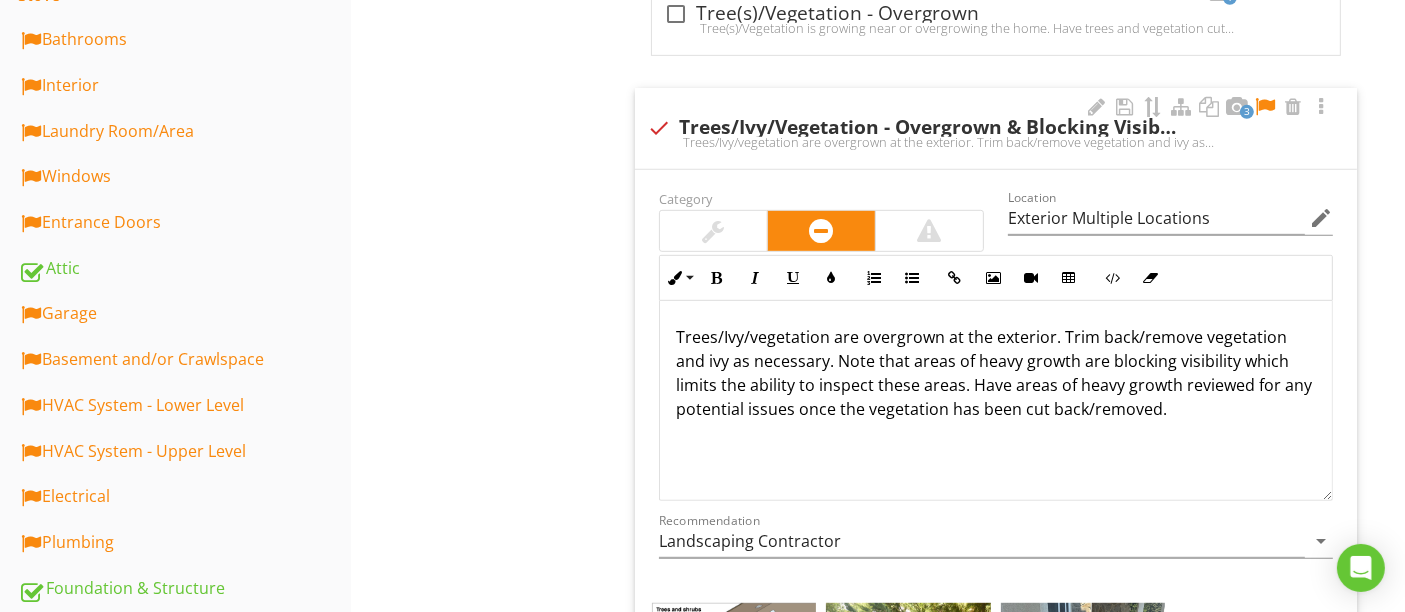 type on "Exterior Multiple Locations" 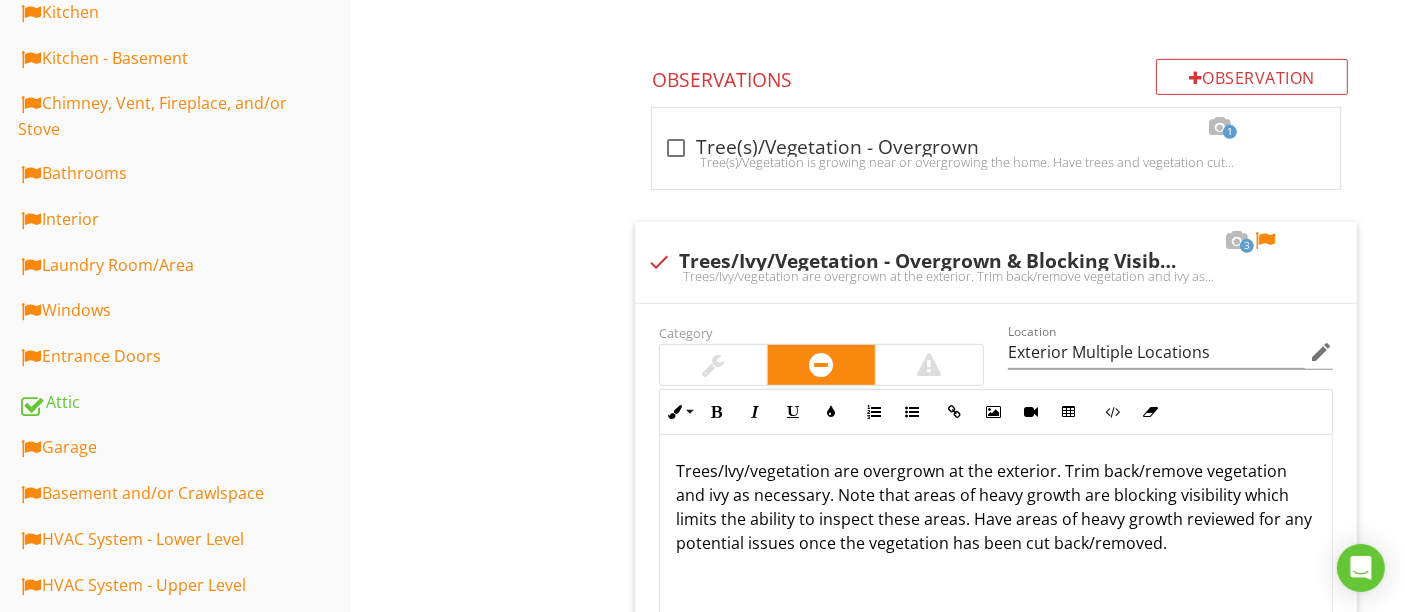 scroll, scrollTop: 322, scrollLeft: 0, axis: vertical 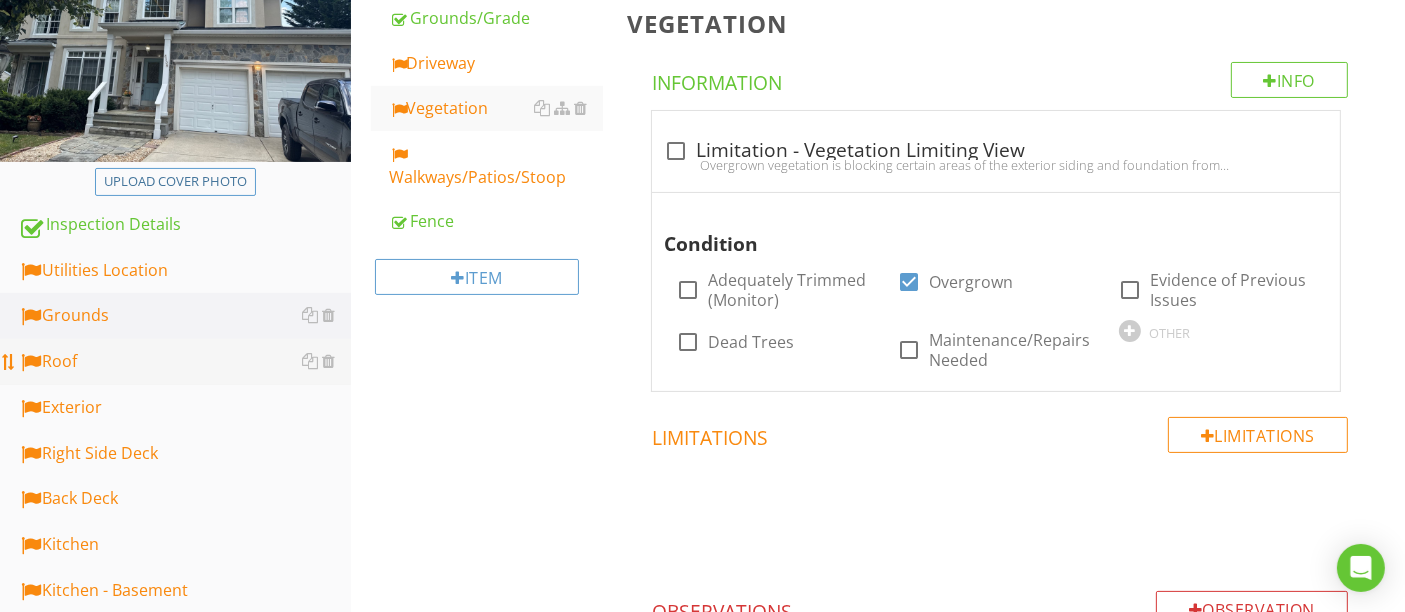 click on "Roof" at bounding box center [184, 362] 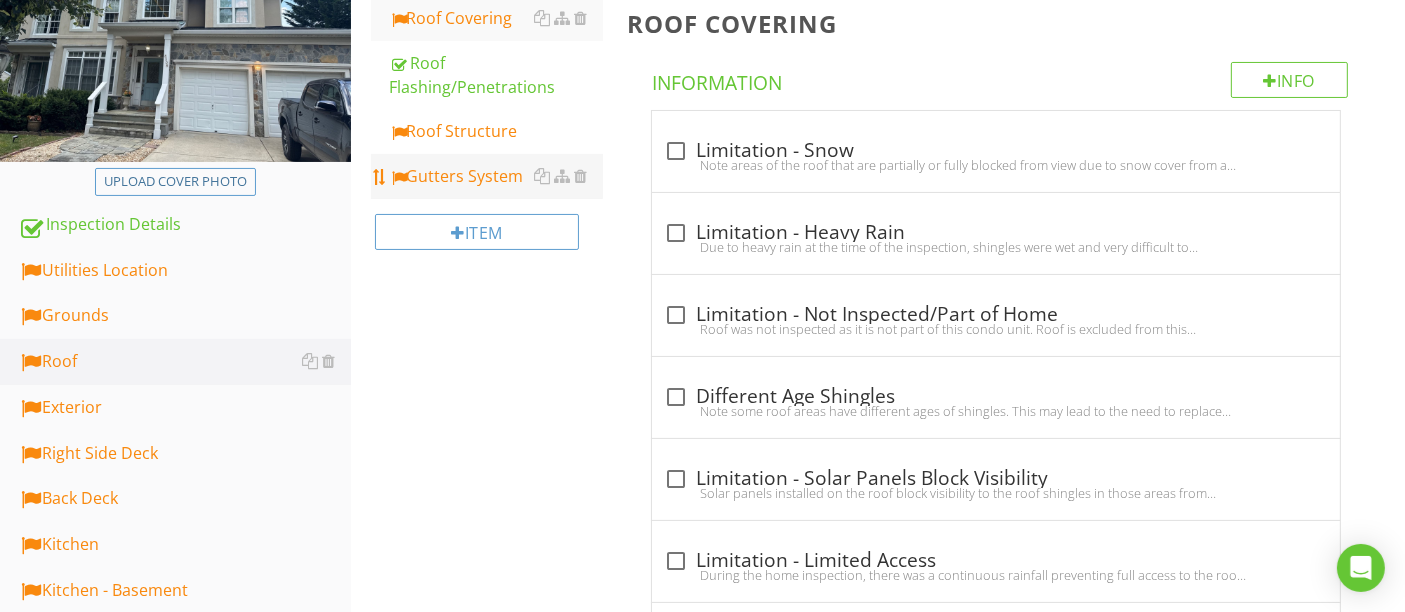 click on "Gutters System" at bounding box center [495, 176] 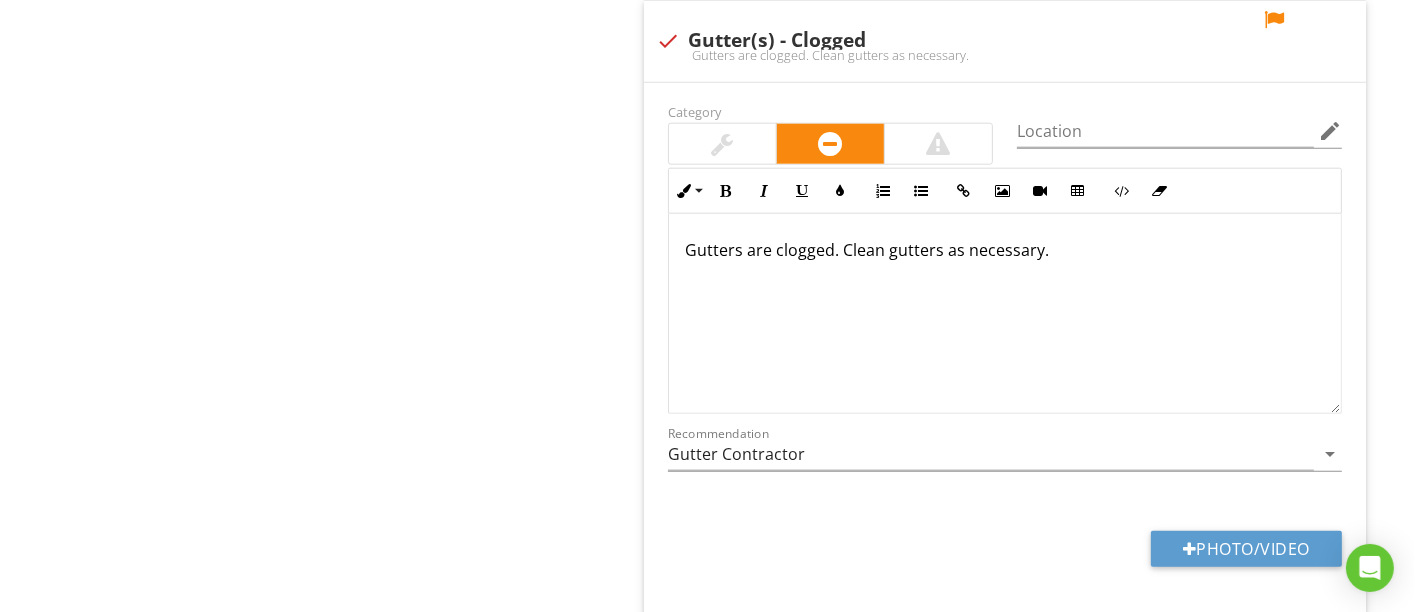 scroll, scrollTop: 2211, scrollLeft: 0, axis: vertical 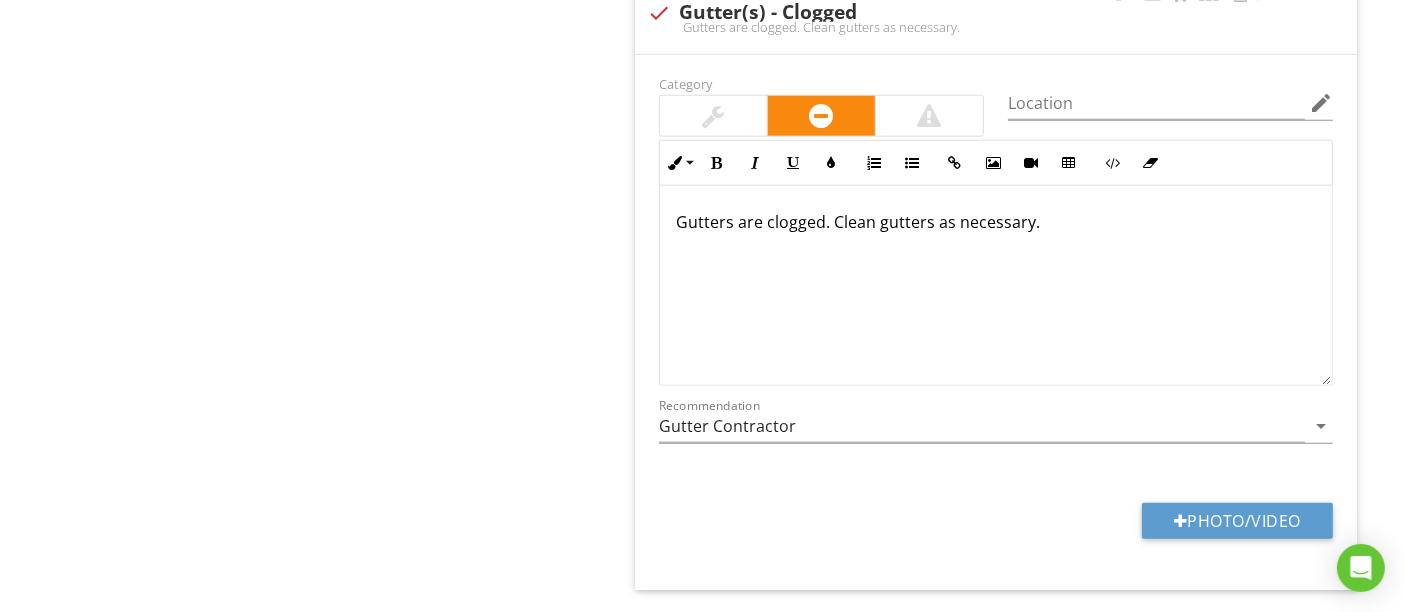 click on "Gutters are clogged. Clean gutters as necessary." at bounding box center [996, 222] 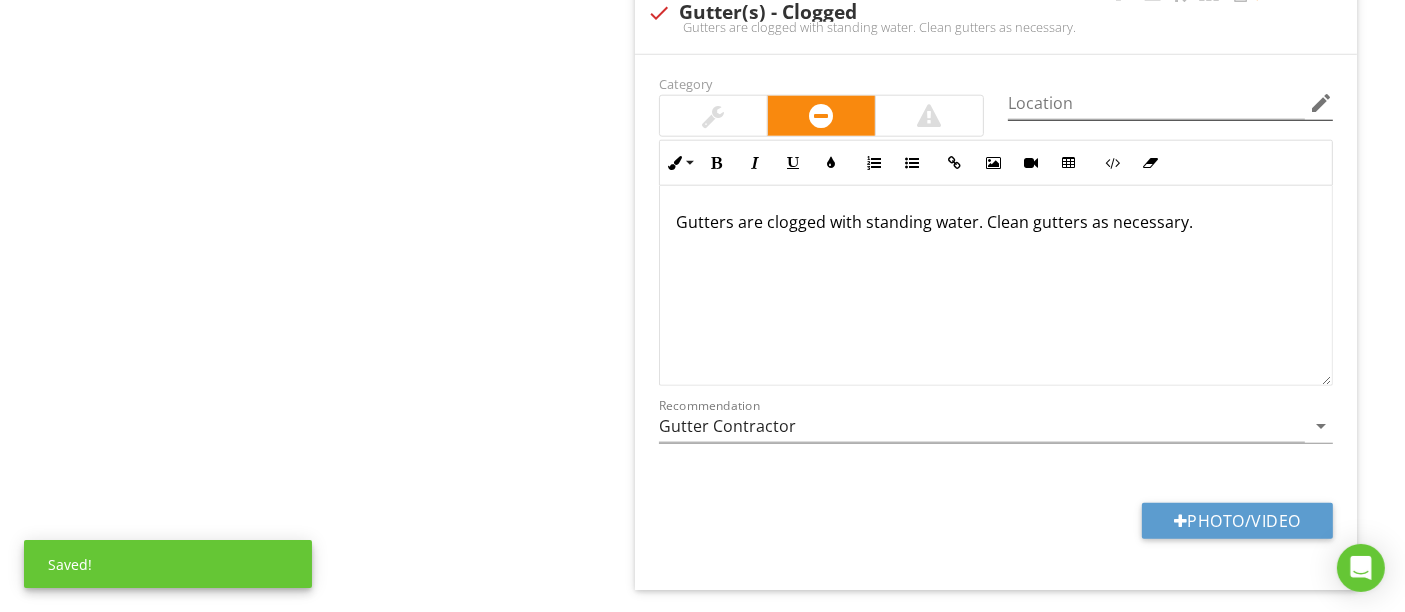 click on "edit" at bounding box center [1321, 103] 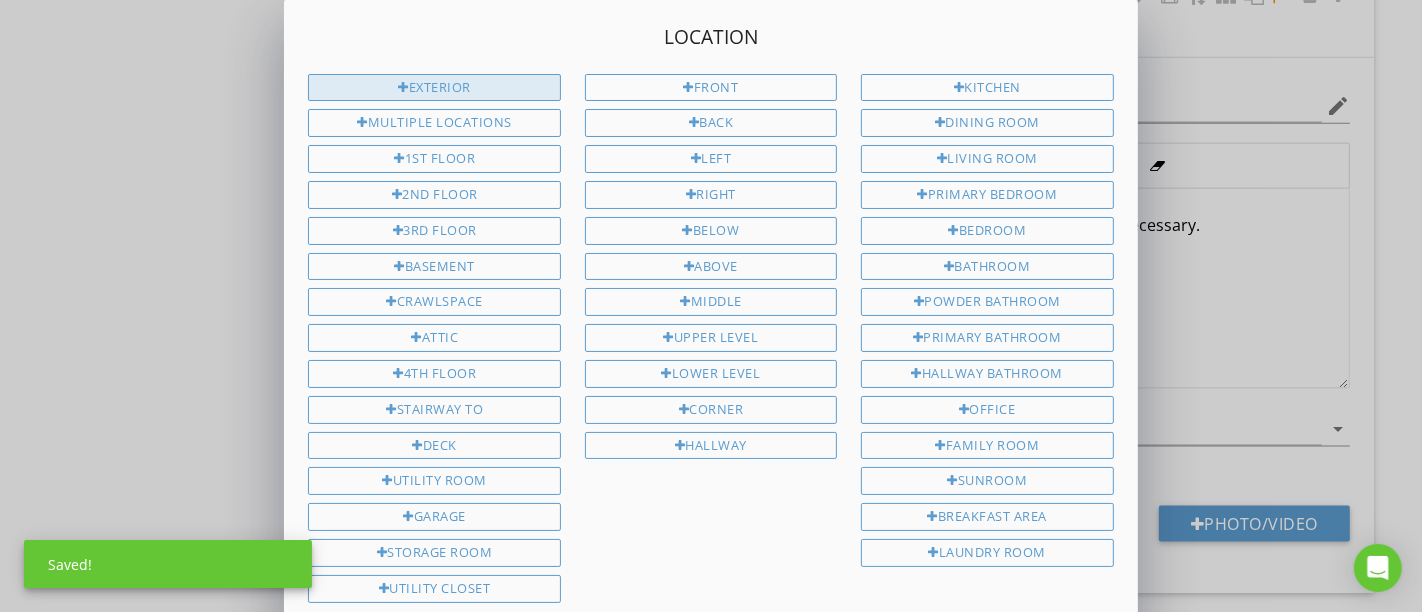 click on "Exterior" at bounding box center [434, 88] 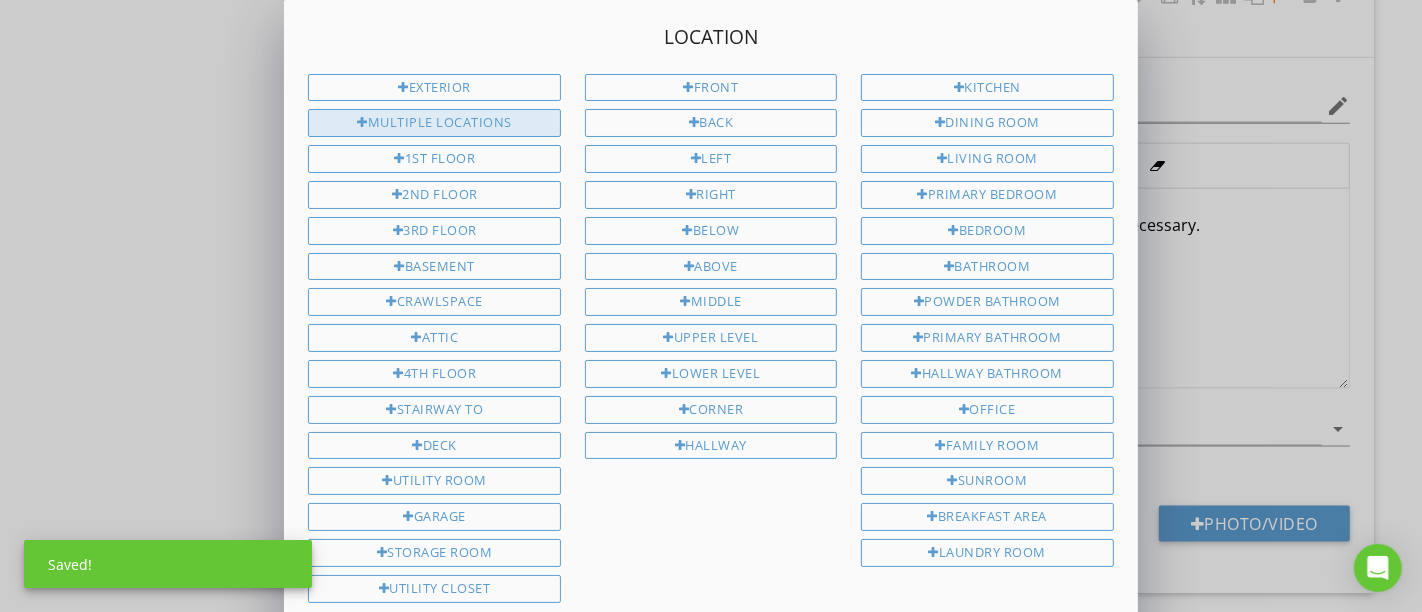 click on "Multiple Locations" at bounding box center (434, 123) 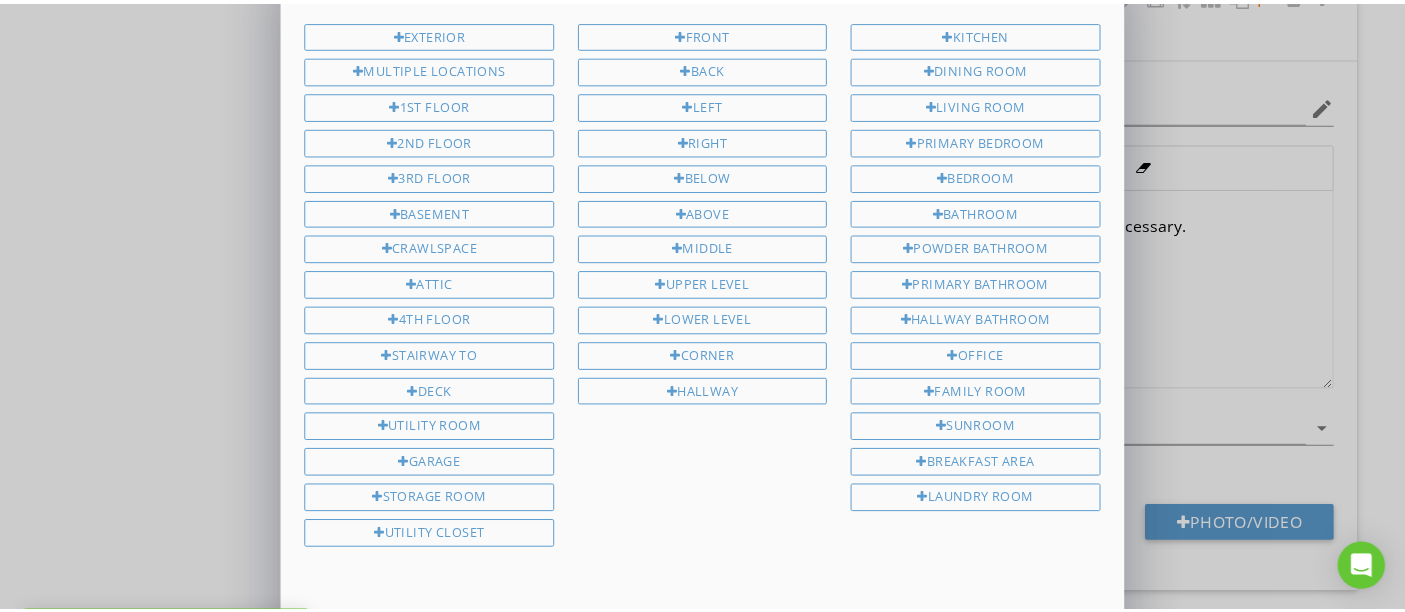 scroll, scrollTop: 187, scrollLeft: 0, axis: vertical 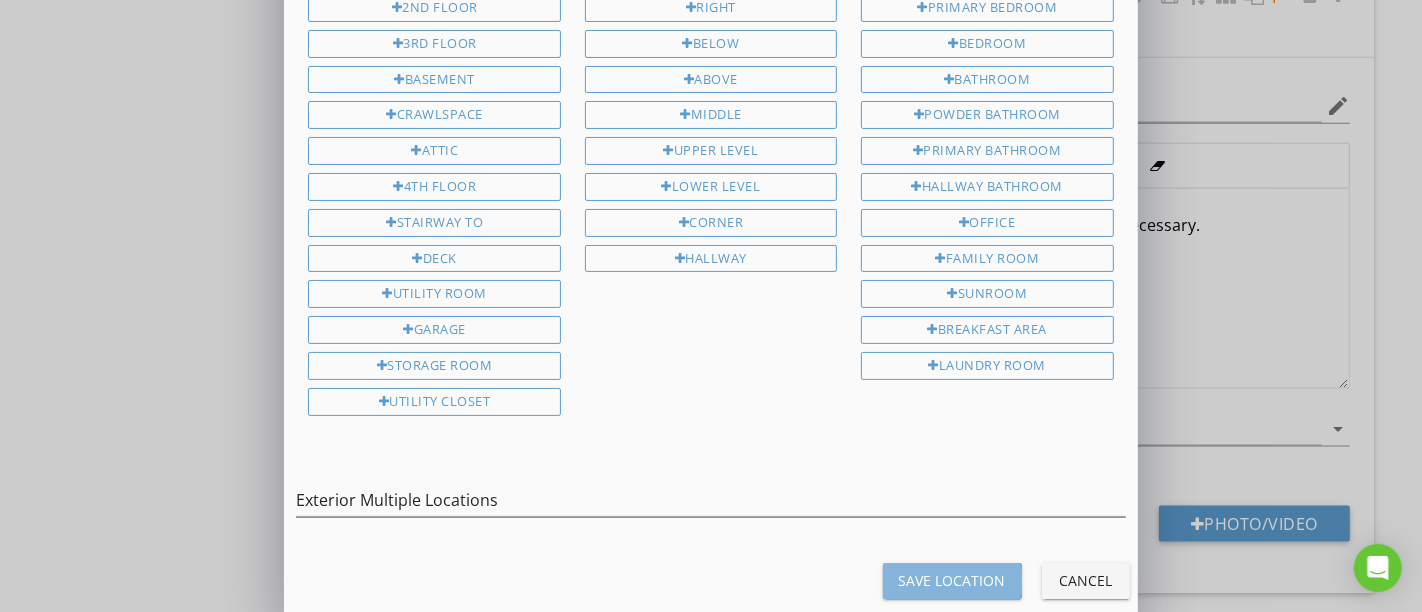 click on "Save Location" at bounding box center [952, 580] 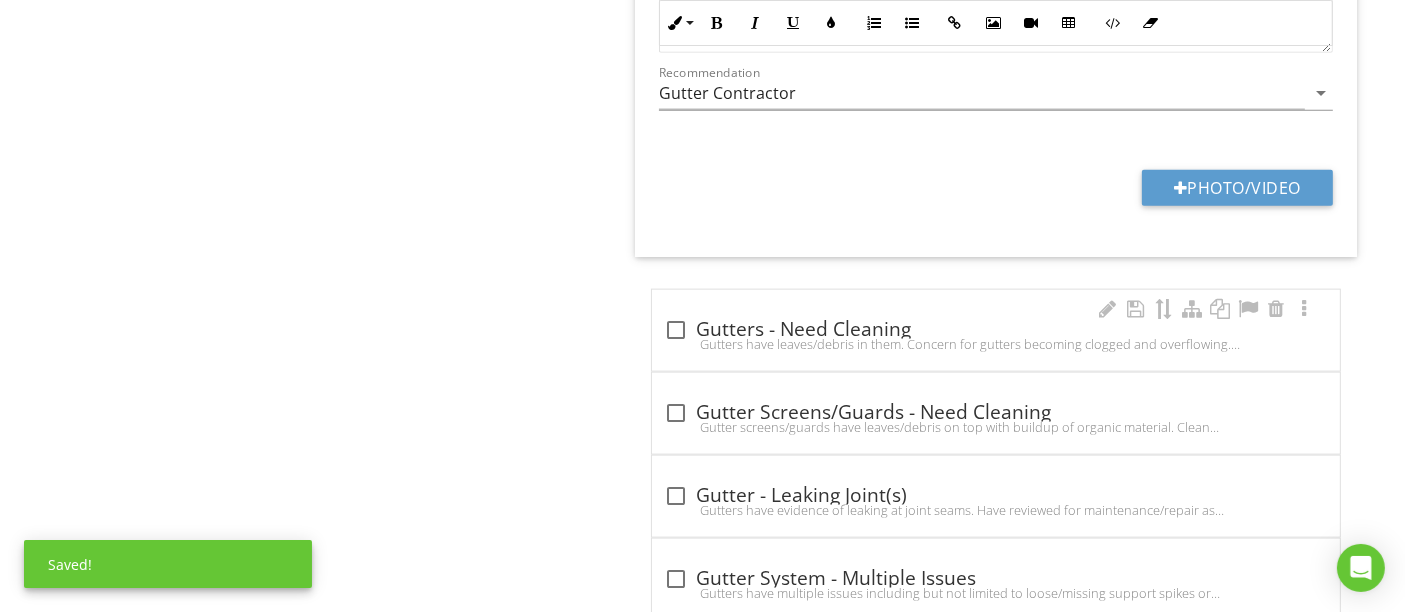 scroll, scrollTop: 2322, scrollLeft: 0, axis: vertical 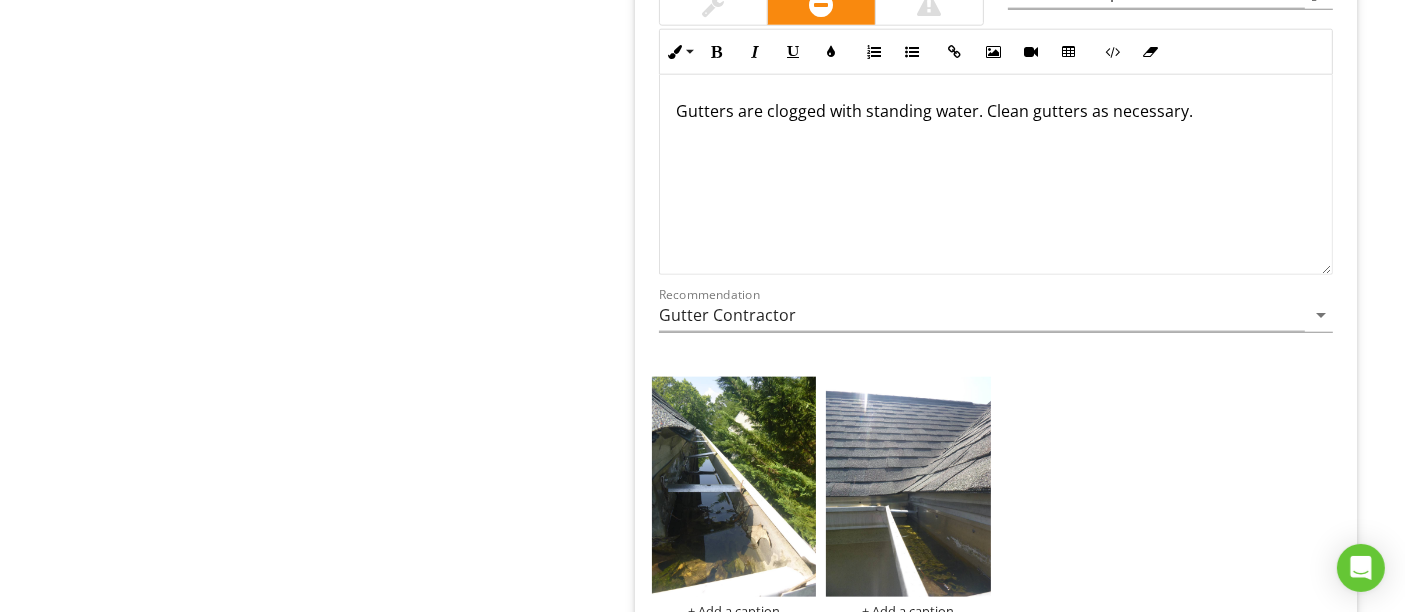 click on "+ Add a caption         + Add a caption" at bounding box center [996, 497] 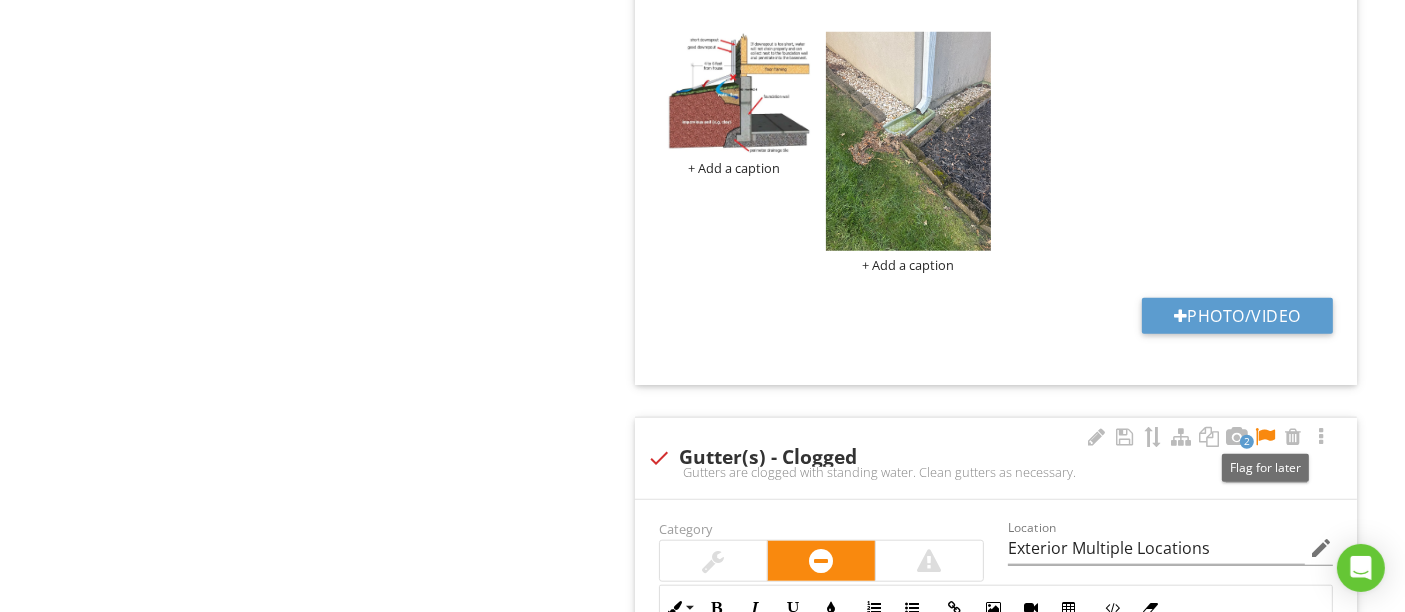 click at bounding box center (1265, 437) 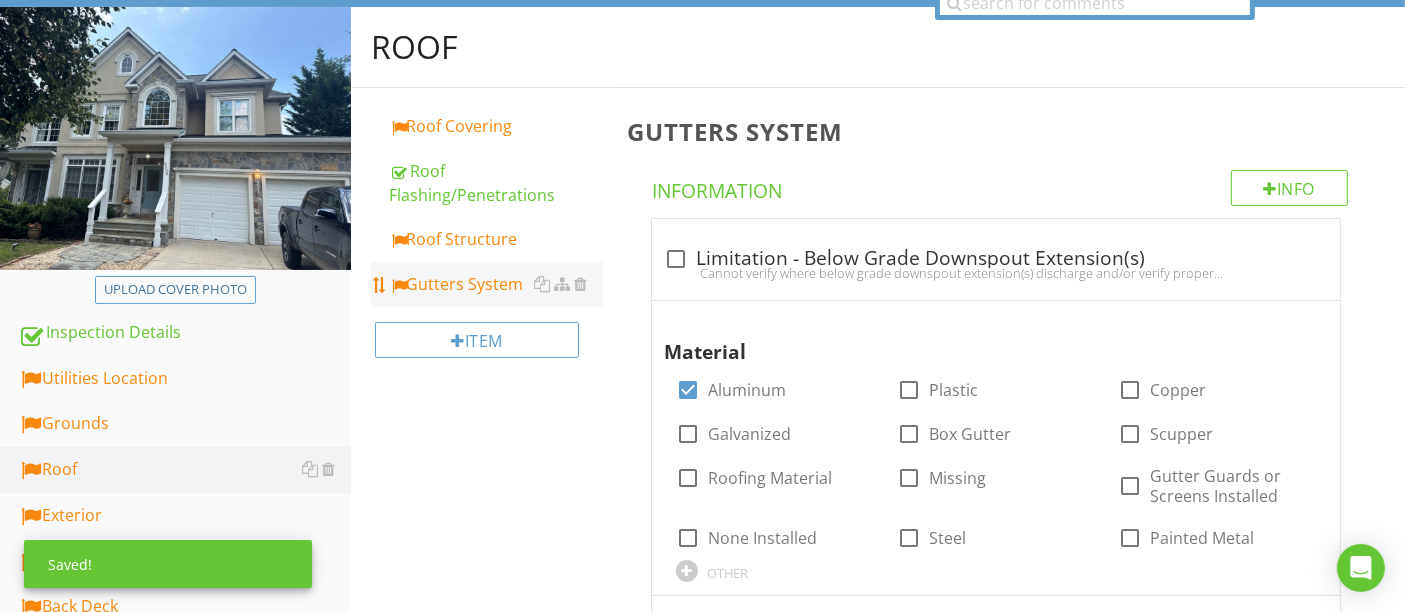 scroll, scrollTop: 0, scrollLeft: 0, axis: both 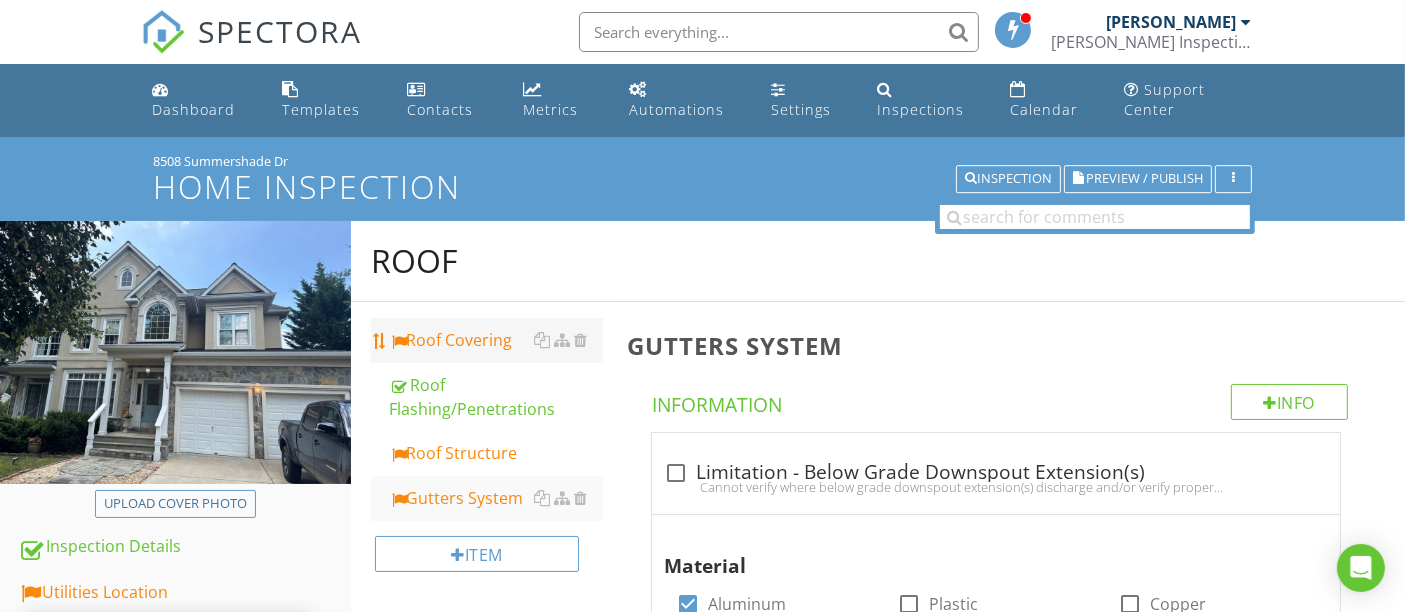 click on "Roof Covering" at bounding box center [495, 340] 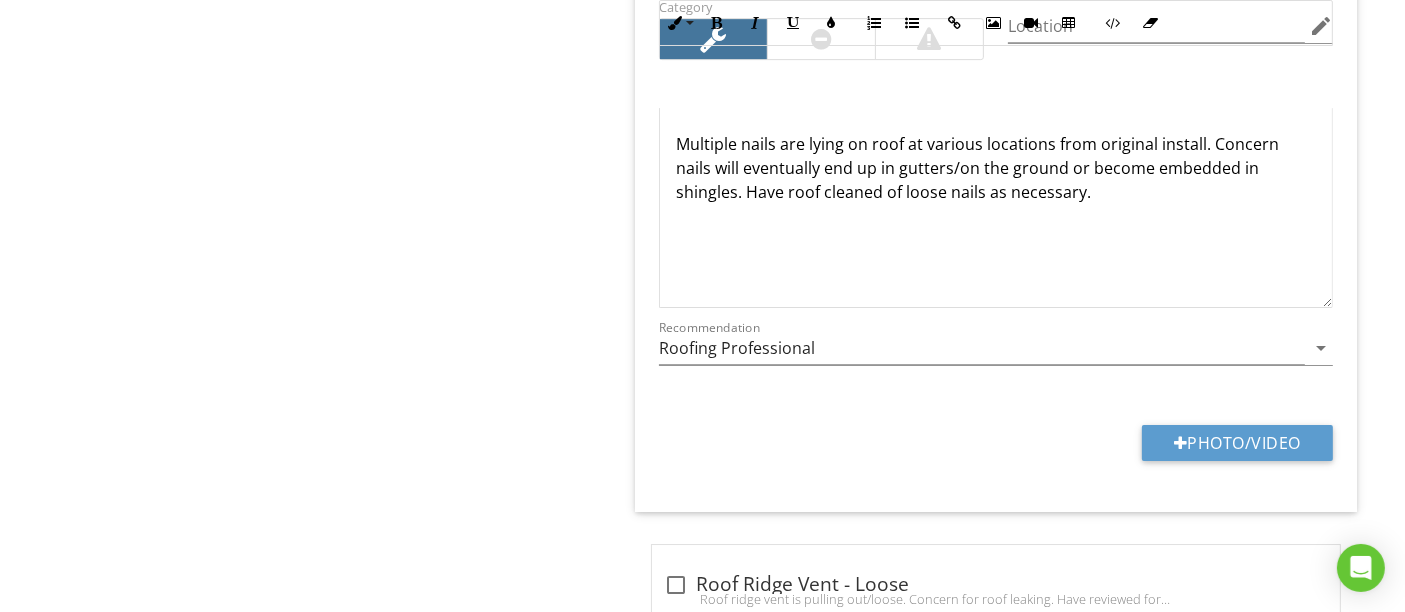 scroll, scrollTop: 6390, scrollLeft: 0, axis: vertical 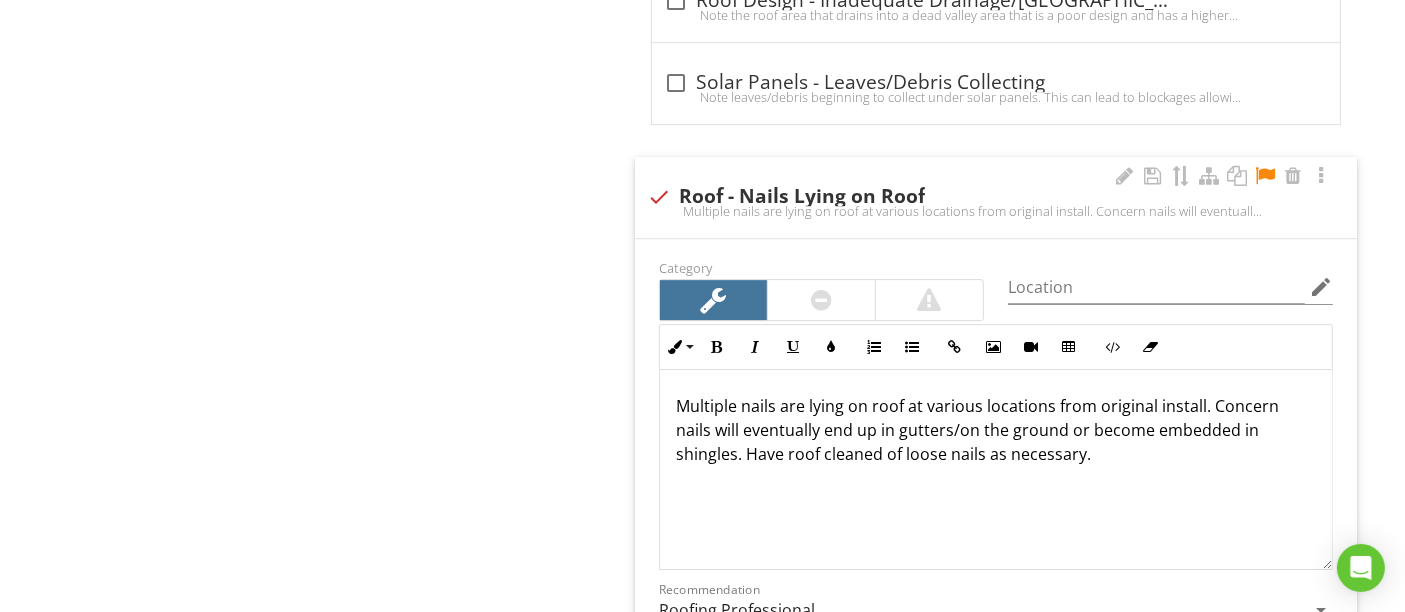 click on "Multiple nails are lying on roof at various locations from original install. Concern nails will eventually end up in gutters/on the ground or become embedded in shingles. Have roof cleaned of loose nails as necessary." at bounding box center (996, 430) 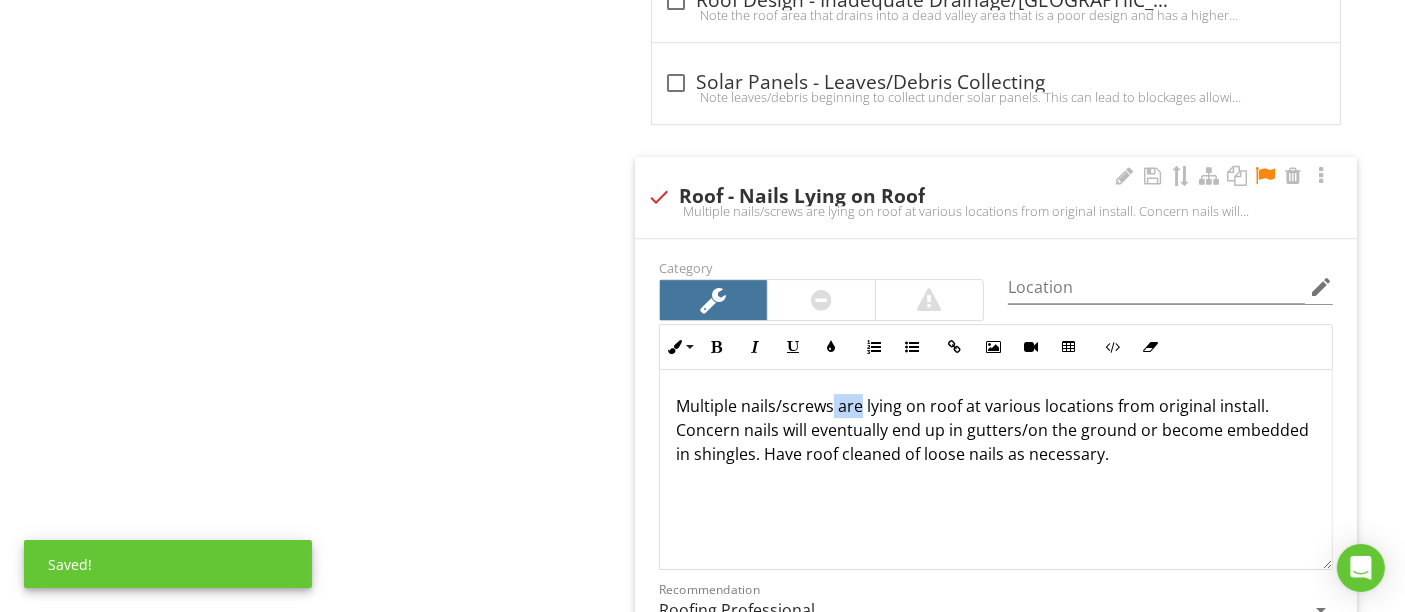 drag, startPoint x: 832, startPoint y: 385, endPoint x: 861, endPoint y: 387, distance: 29.068884 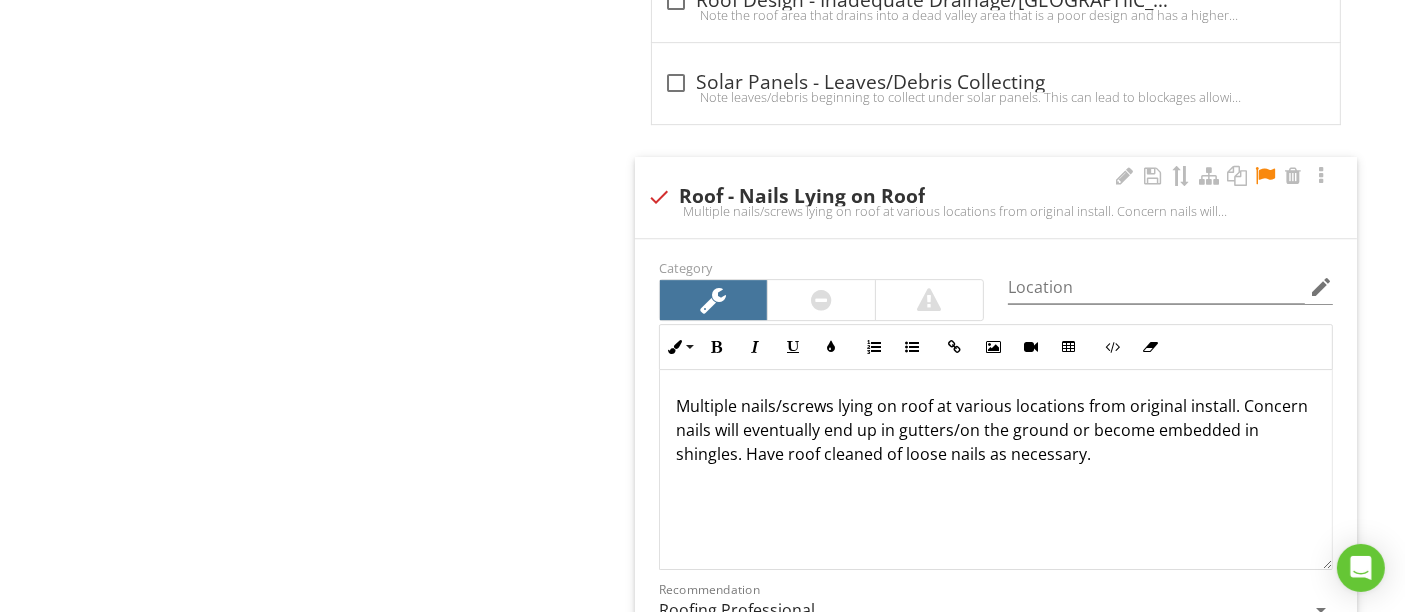 scroll, scrollTop: 0, scrollLeft: 0, axis: both 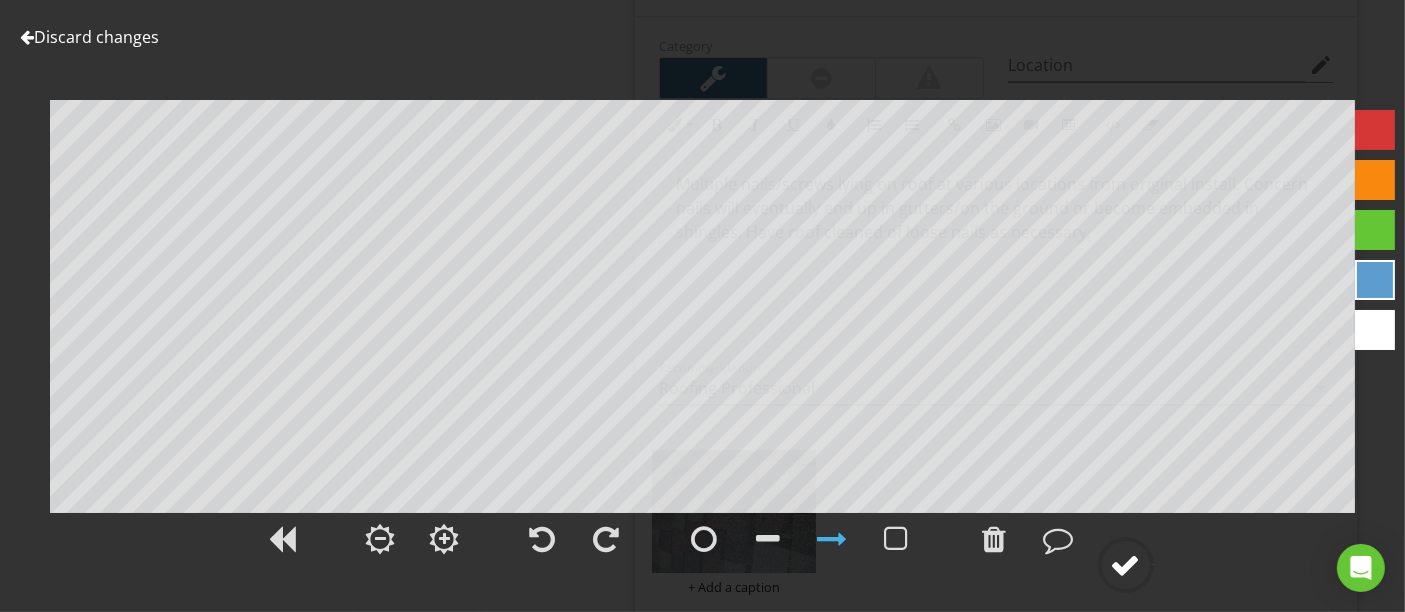 click at bounding box center [1126, 565] 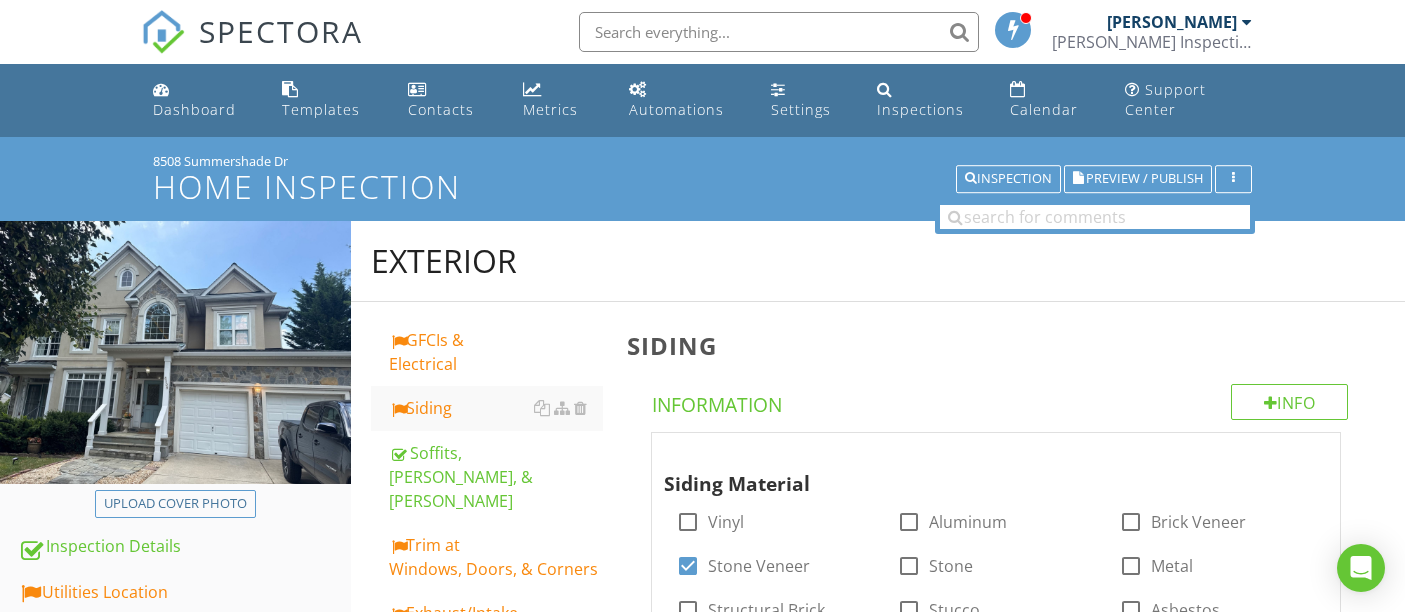 scroll, scrollTop: 57, scrollLeft: 0, axis: vertical 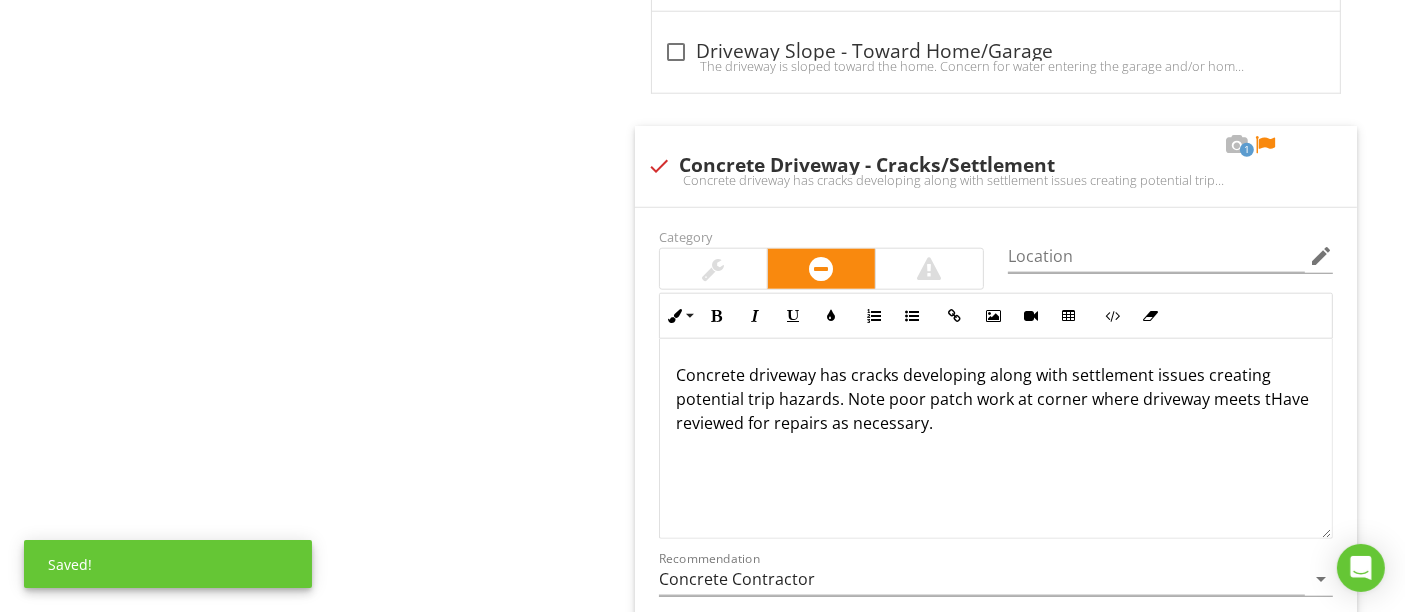 type 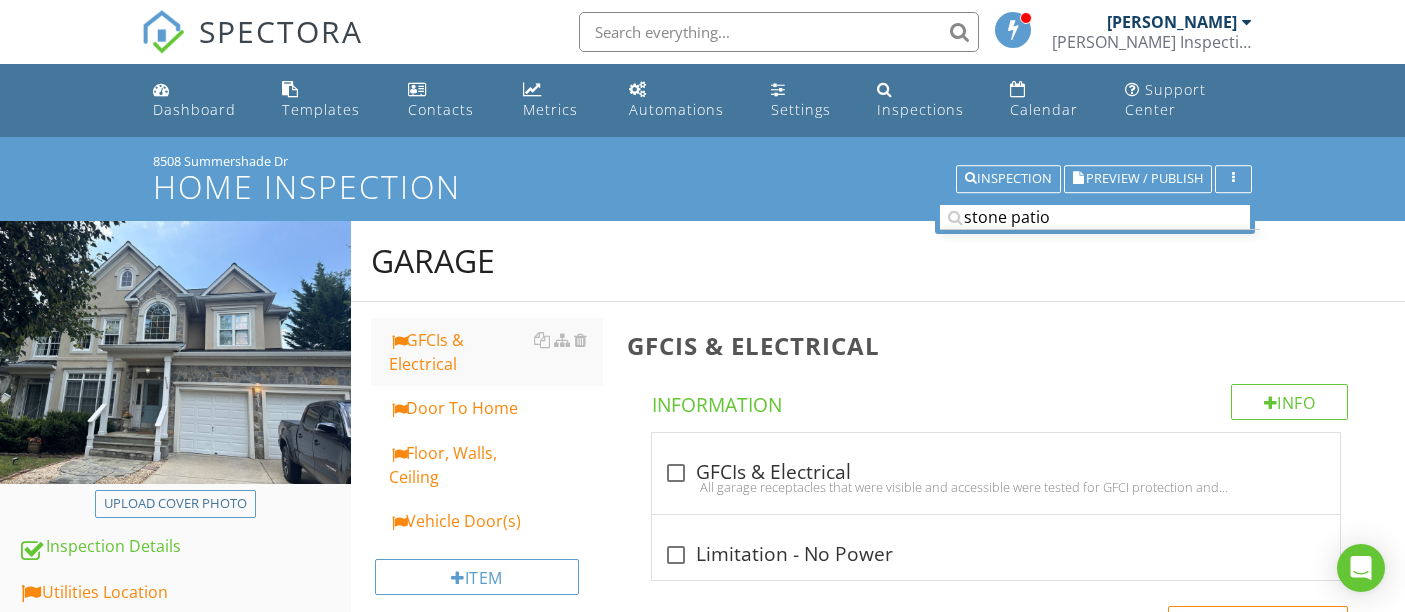 scroll, scrollTop: 1000, scrollLeft: 0, axis: vertical 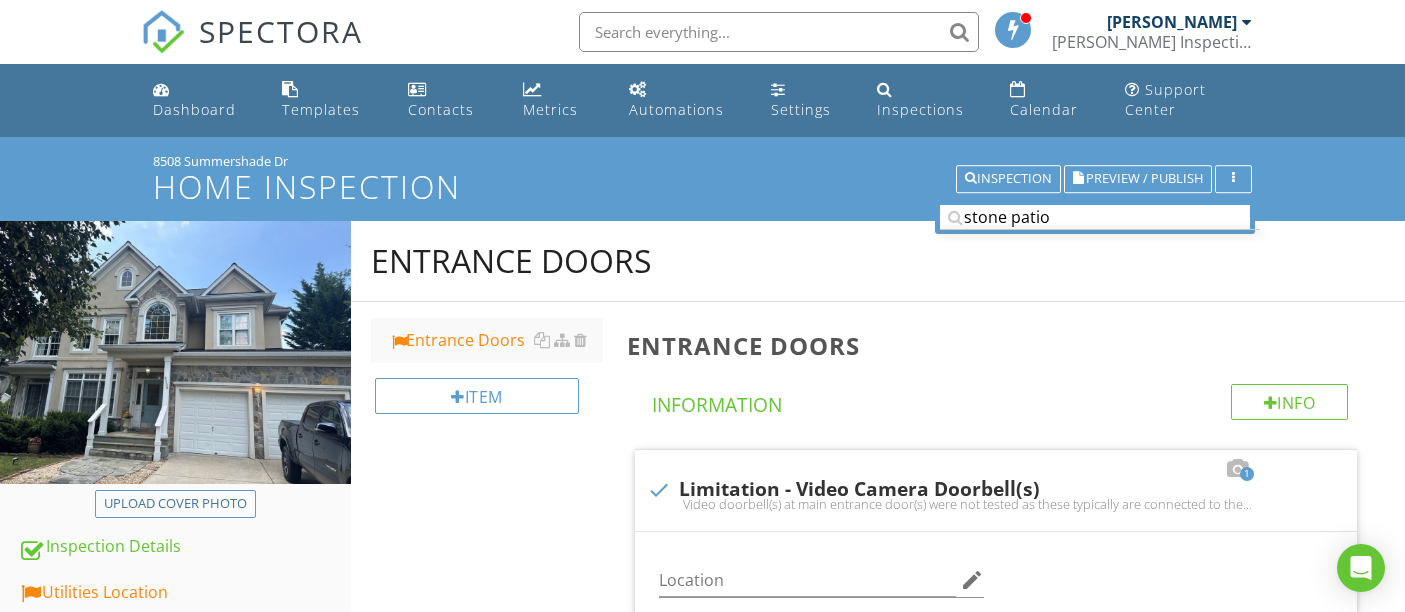 type on "Door - Damage to Decrorative Gl" 